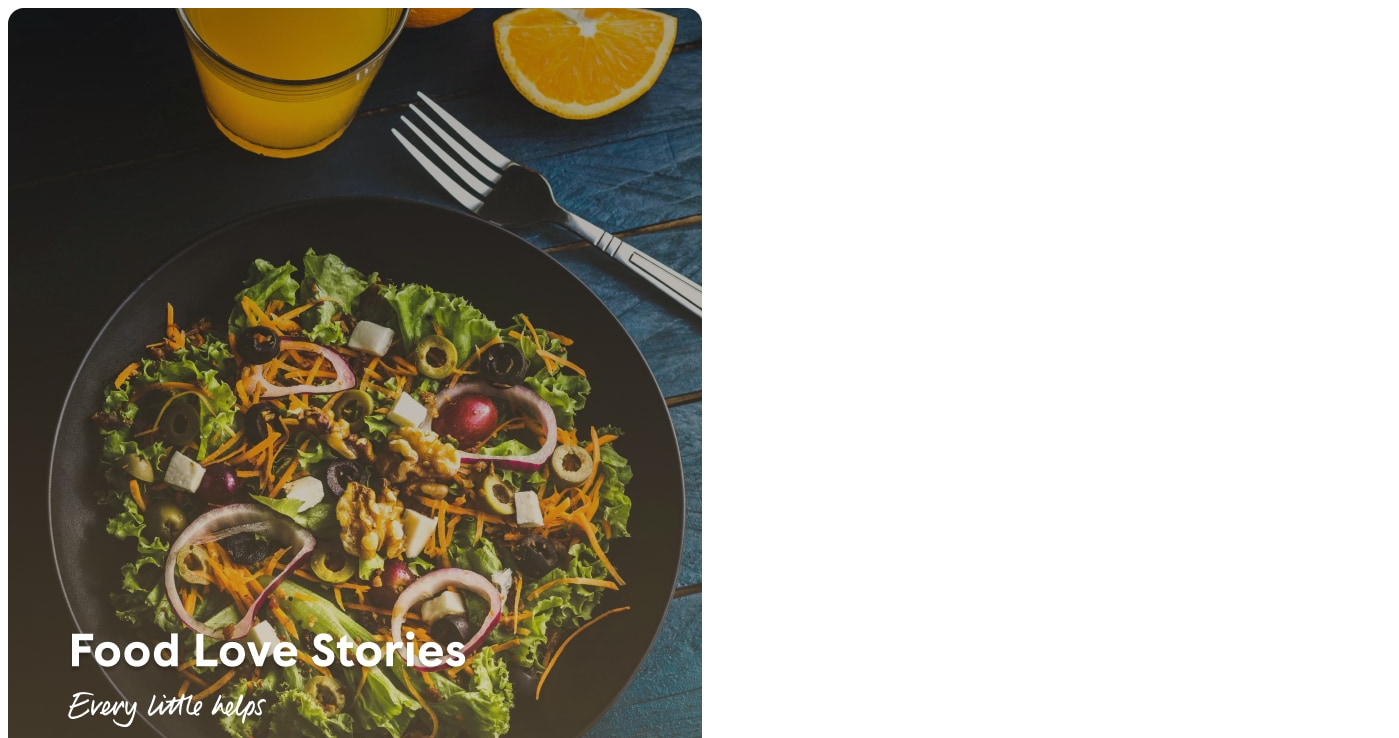 scroll, scrollTop: 0, scrollLeft: 0, axis: both 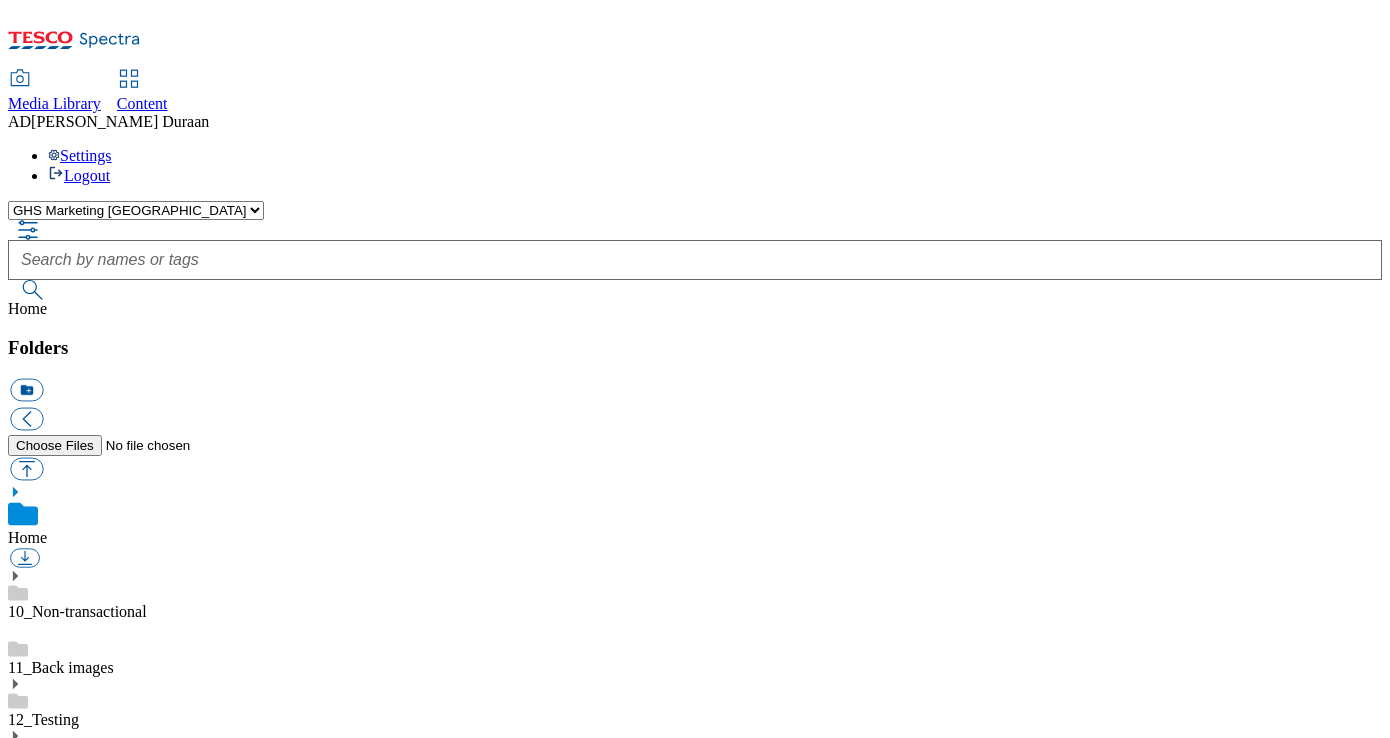 click on "fnf" at bounding box center (695, 1817) 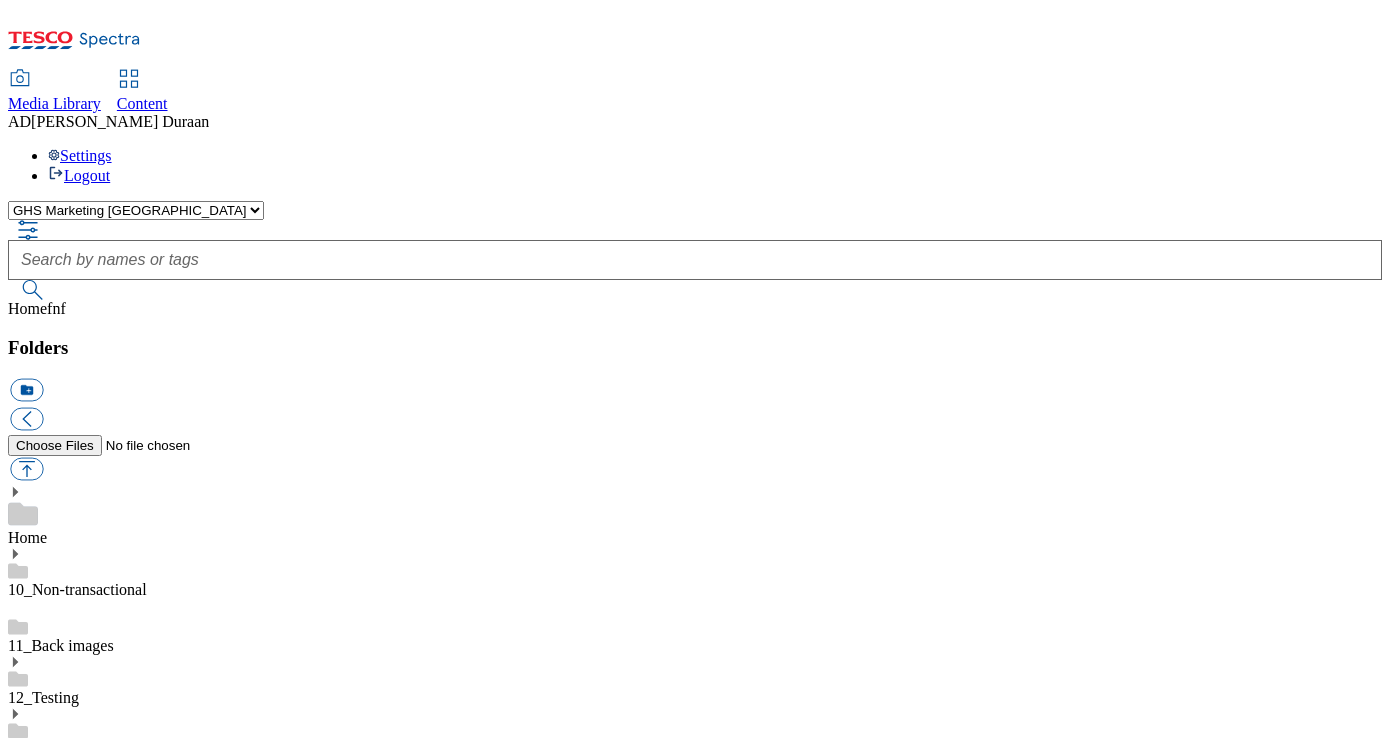 scroll, scrollTop: 59, scrollLeft: 0, axis: vertical 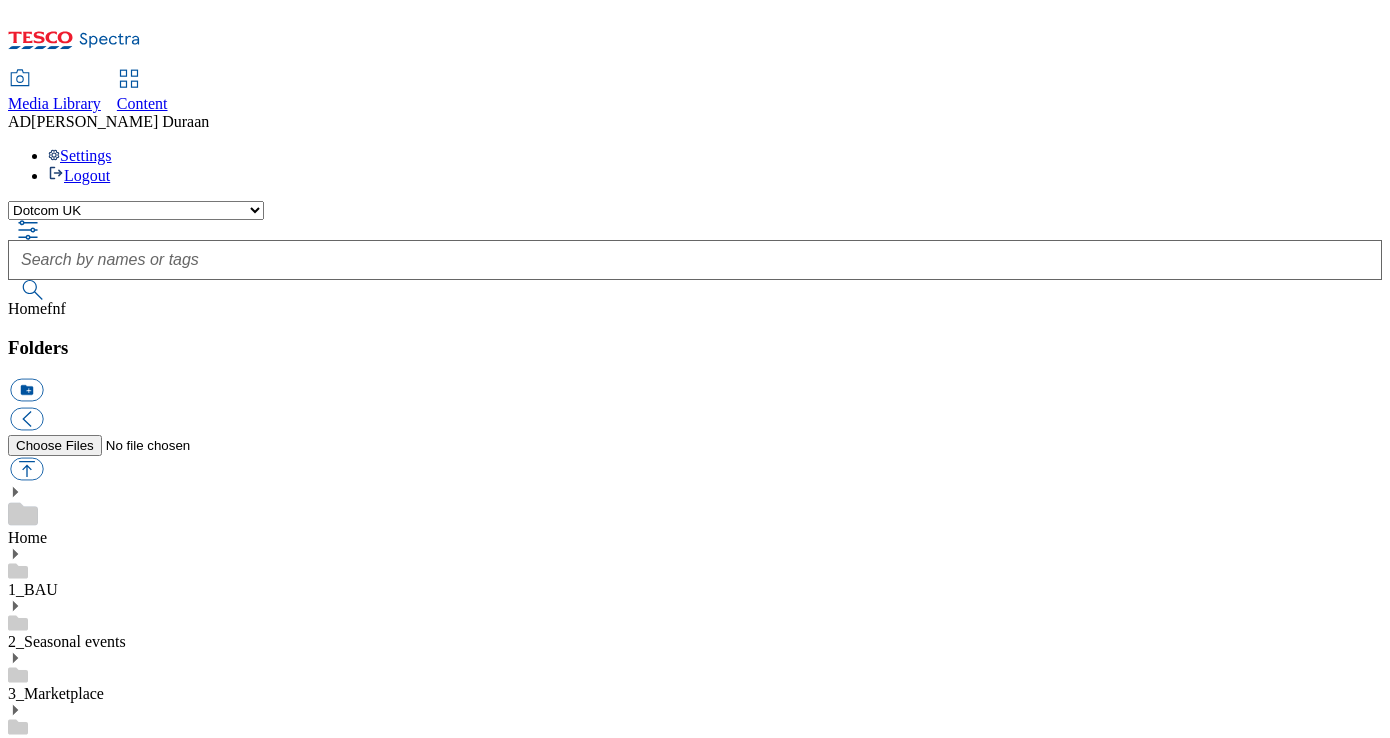 click on "F&F" at bounding box center [695, 1693] 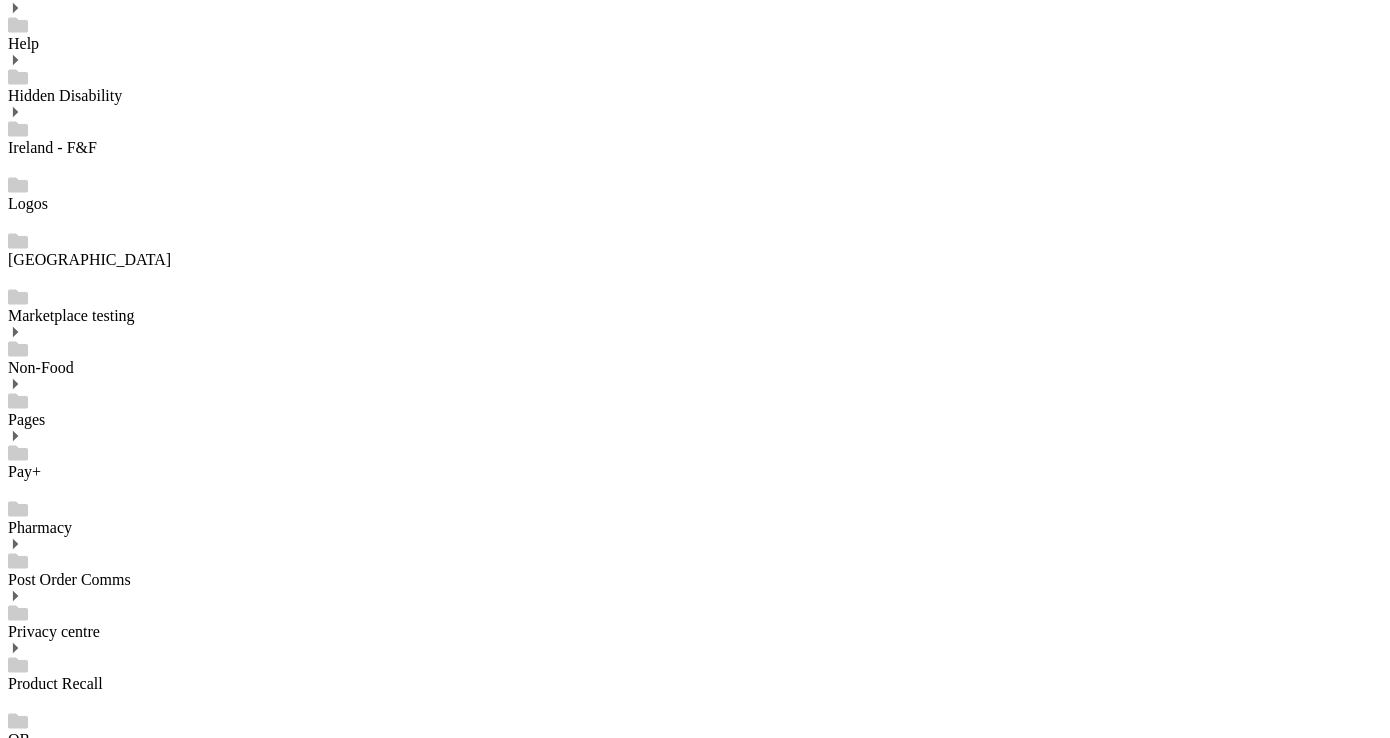 scroll, scrollTop: 1889, scrollLeft: 0, axis: vertical 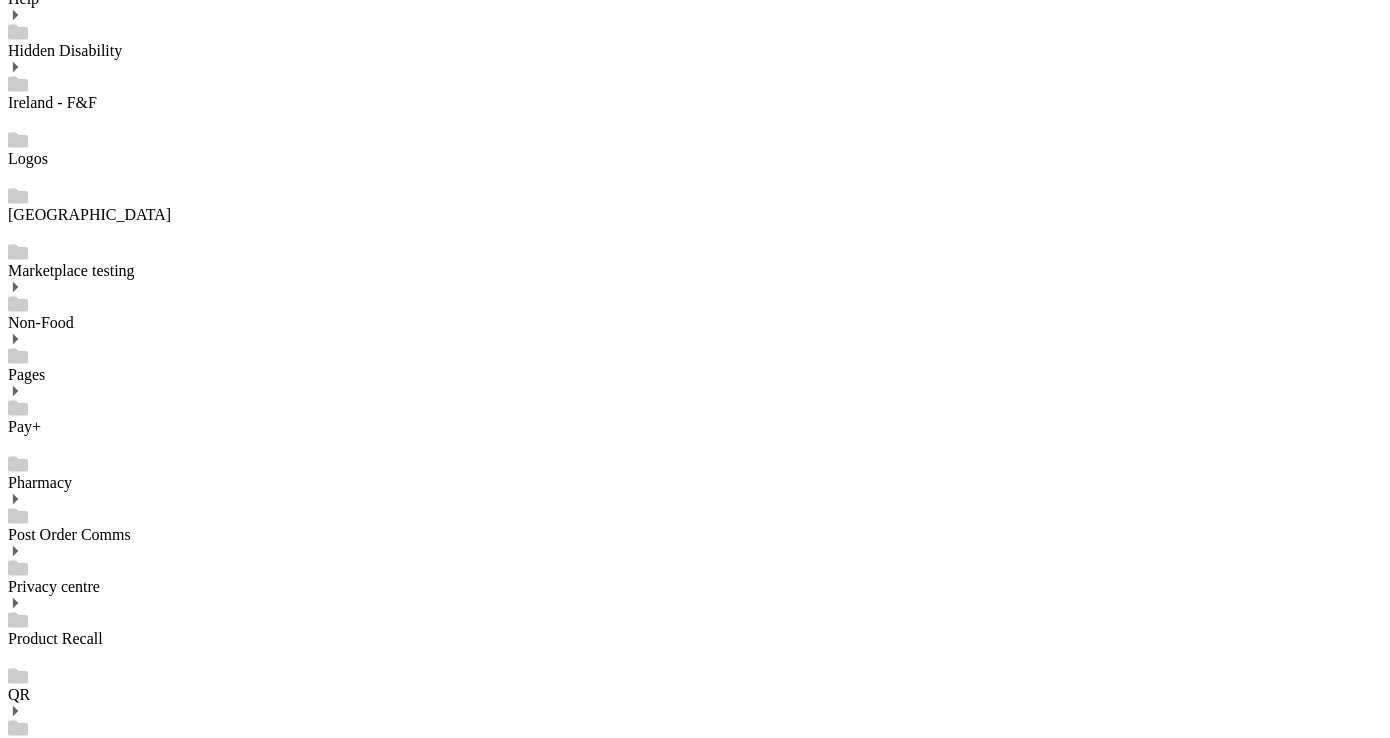 click on "2" at bounding box center (12, 17505) 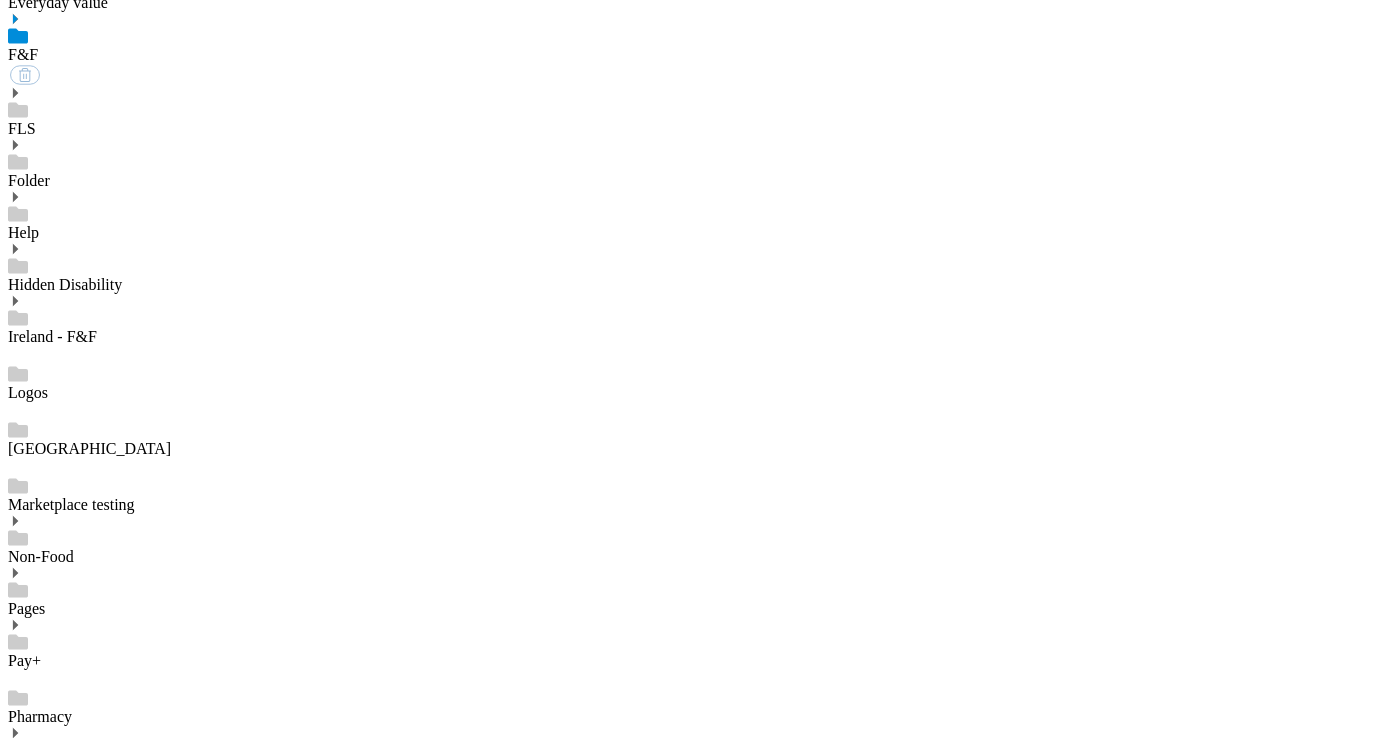 scroll, scrollTop: 1889, scrollLeft: 0, axis: vertical 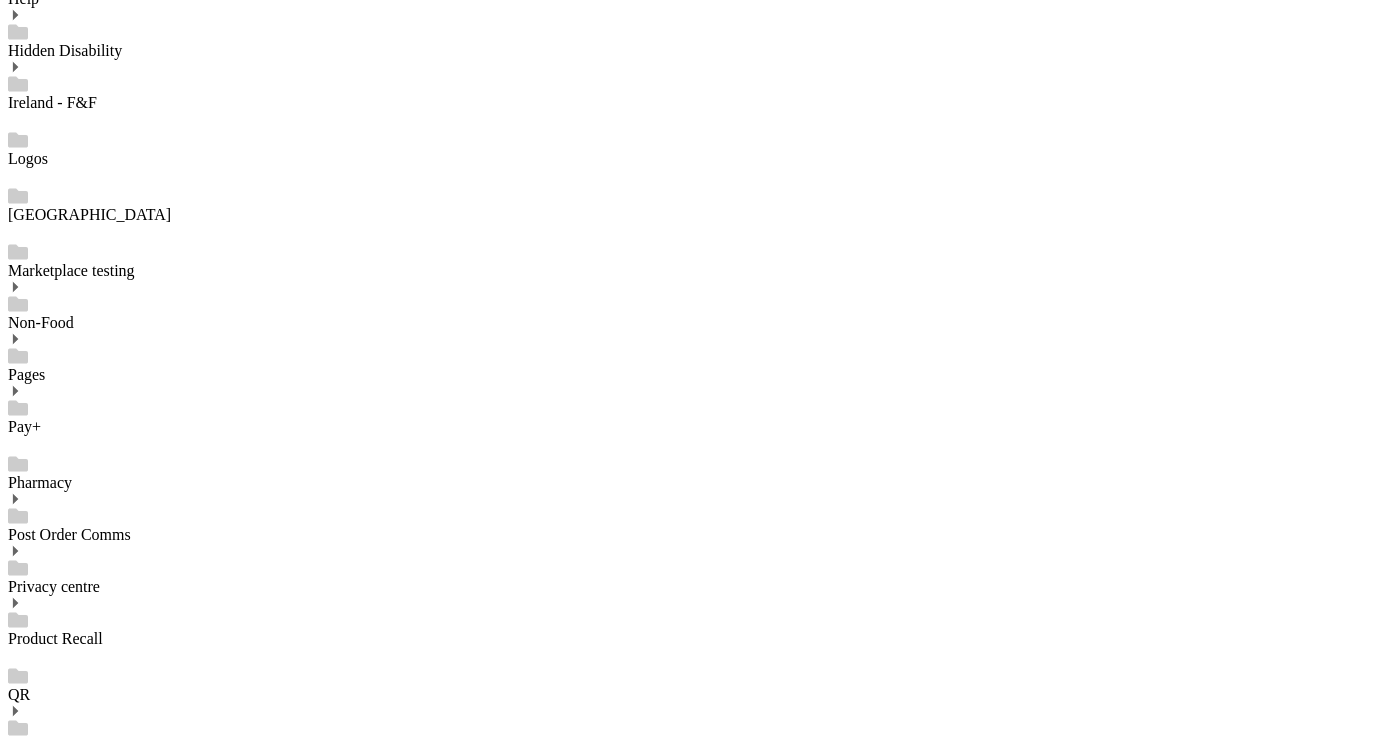 click on "3" at bounding box center [12, 18217] 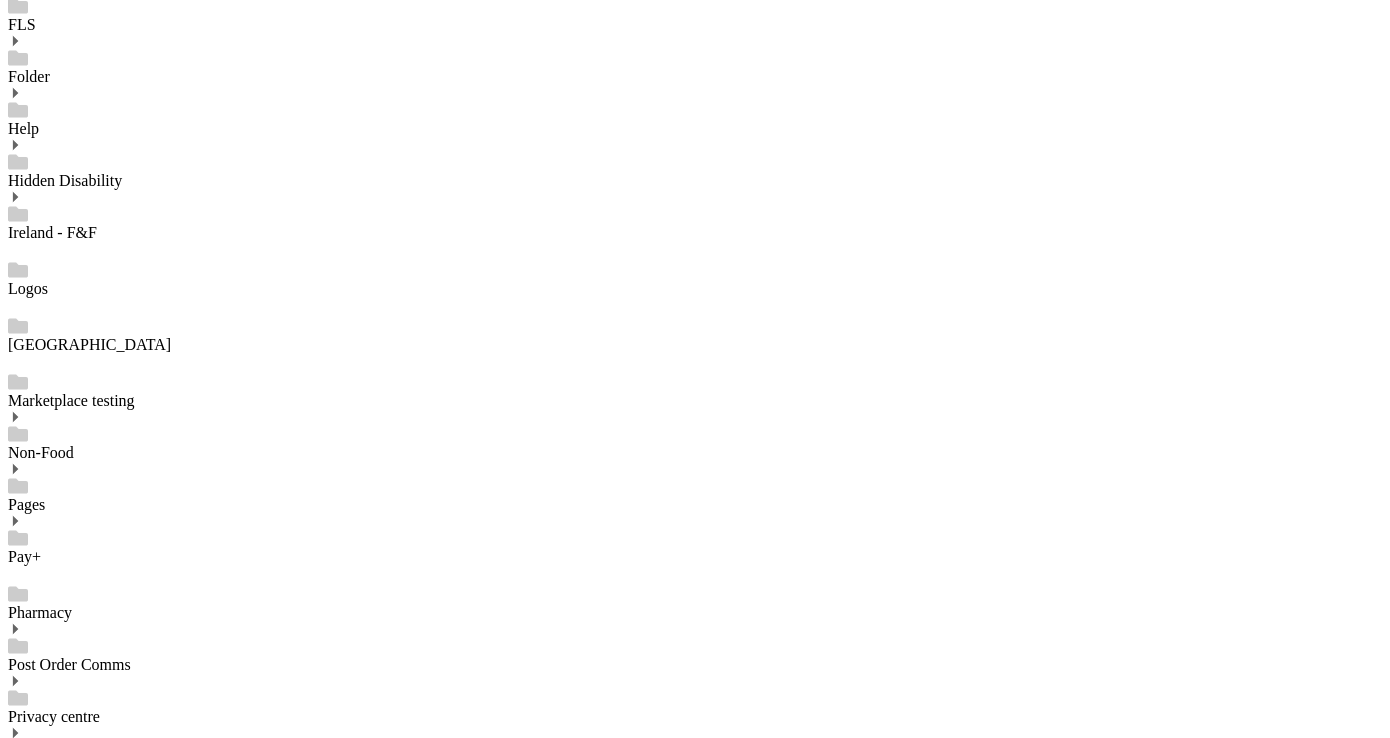 scroll, scrollTop: 1889, scrollLeft: 0, axis: vertical 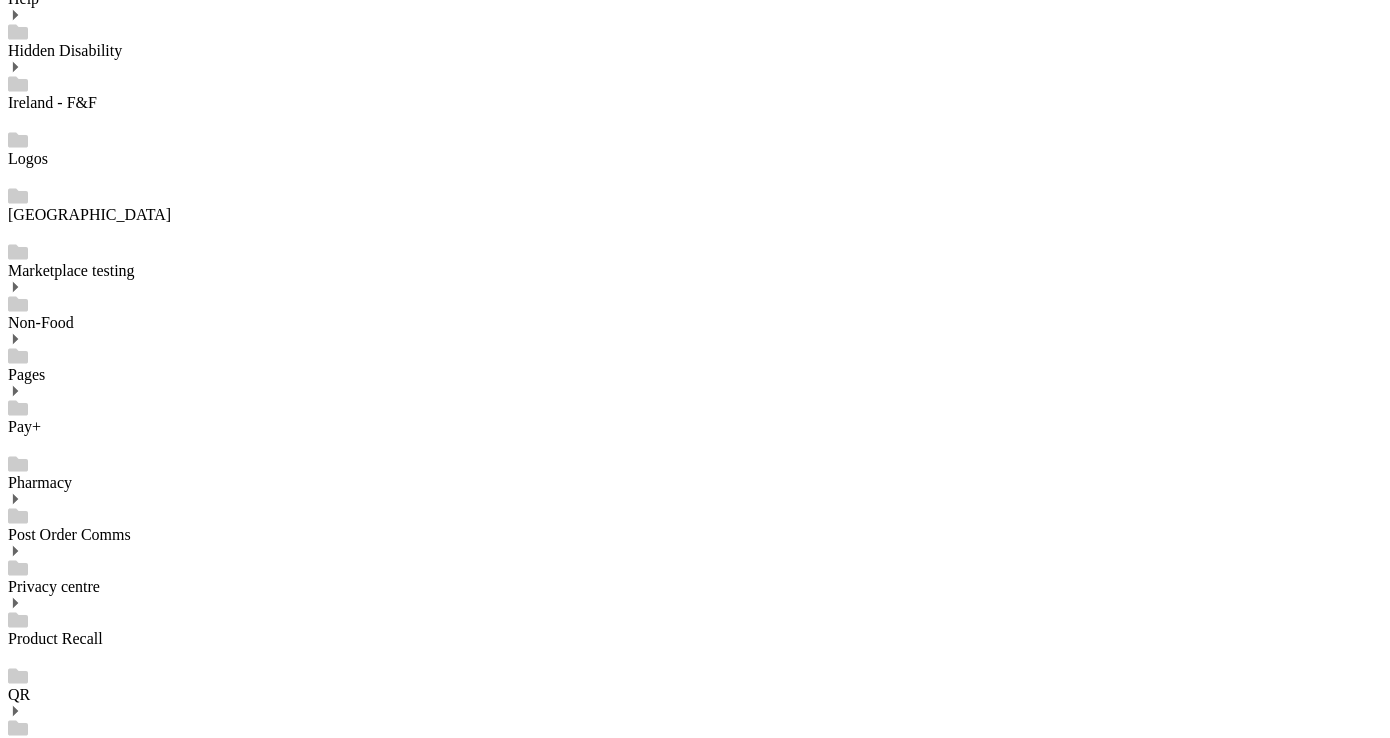 click on "4" at bounding box center (12, 18157) 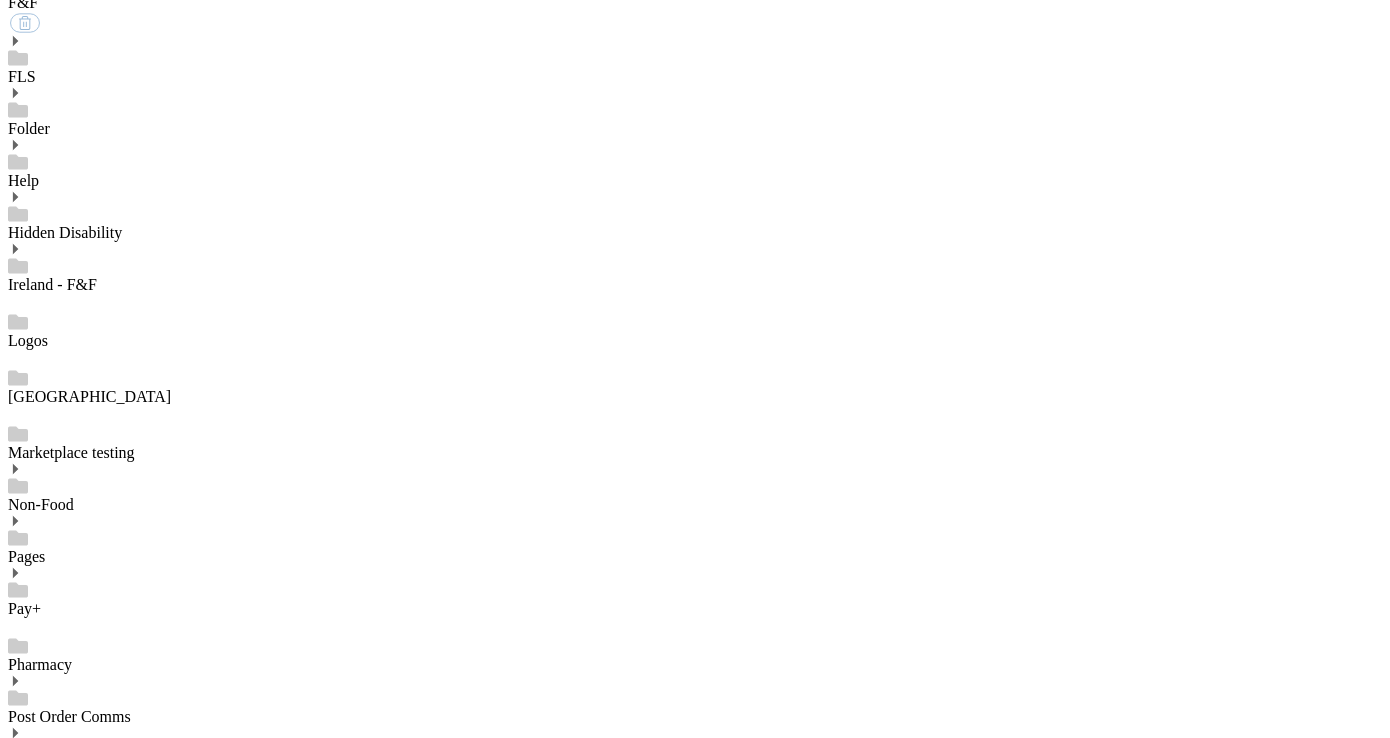 scroll, scrollTop: 1721, scrollLeft: 0, axis: vertical 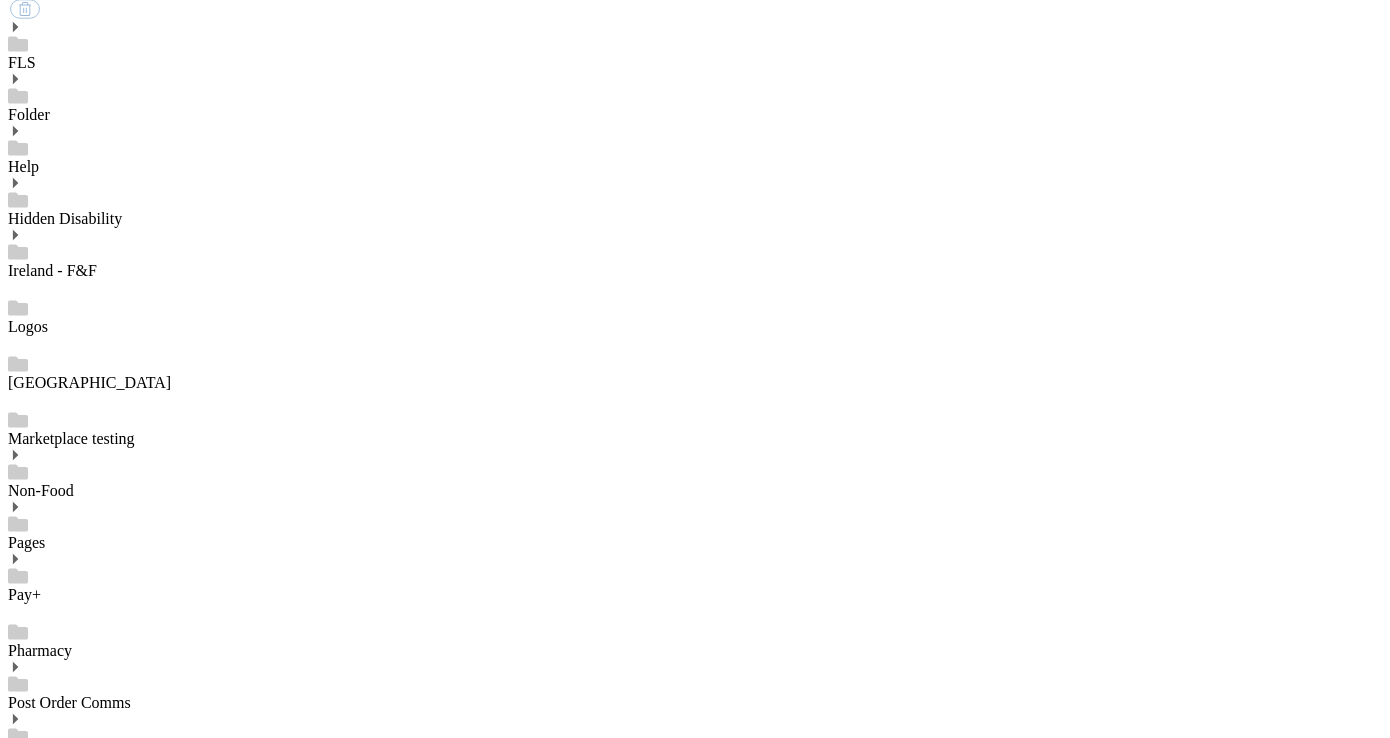 click 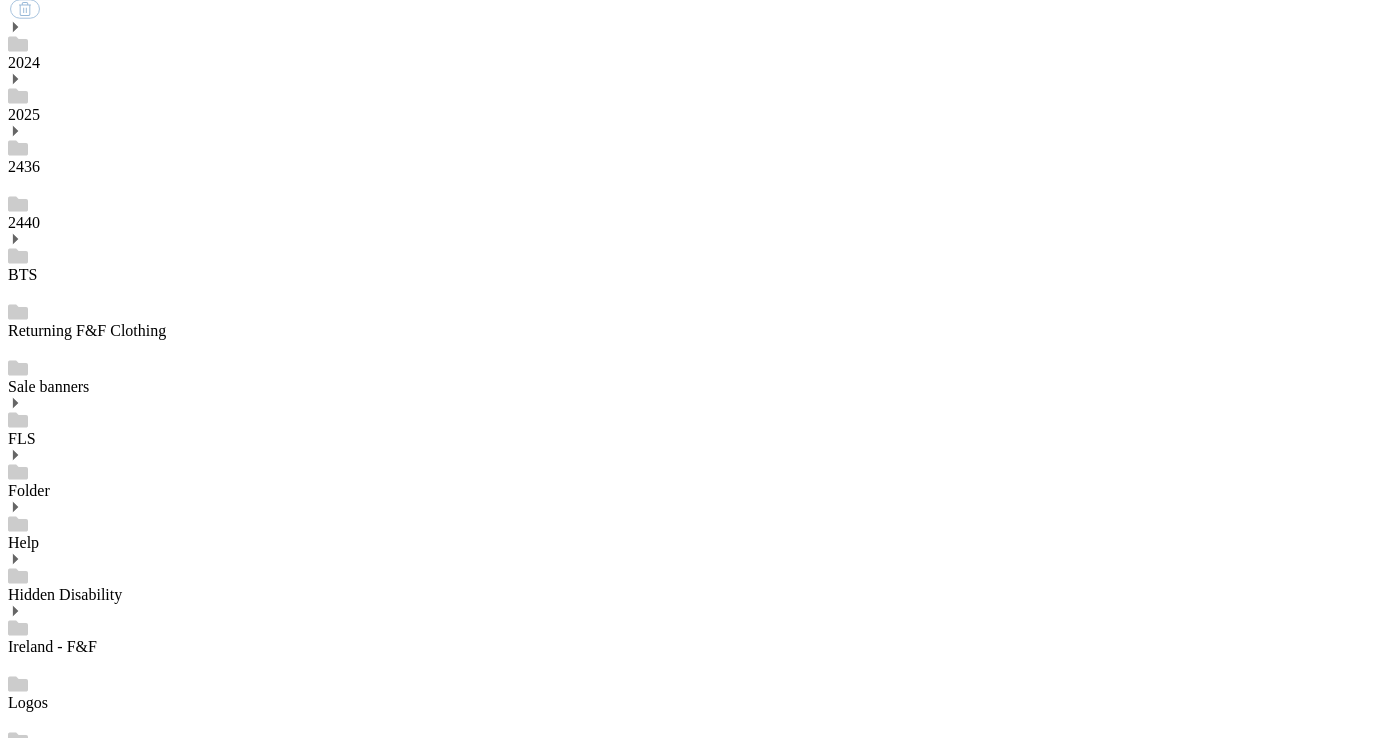 scroll, scrollTop: 728, scrollLeft: 0, axis: vertical 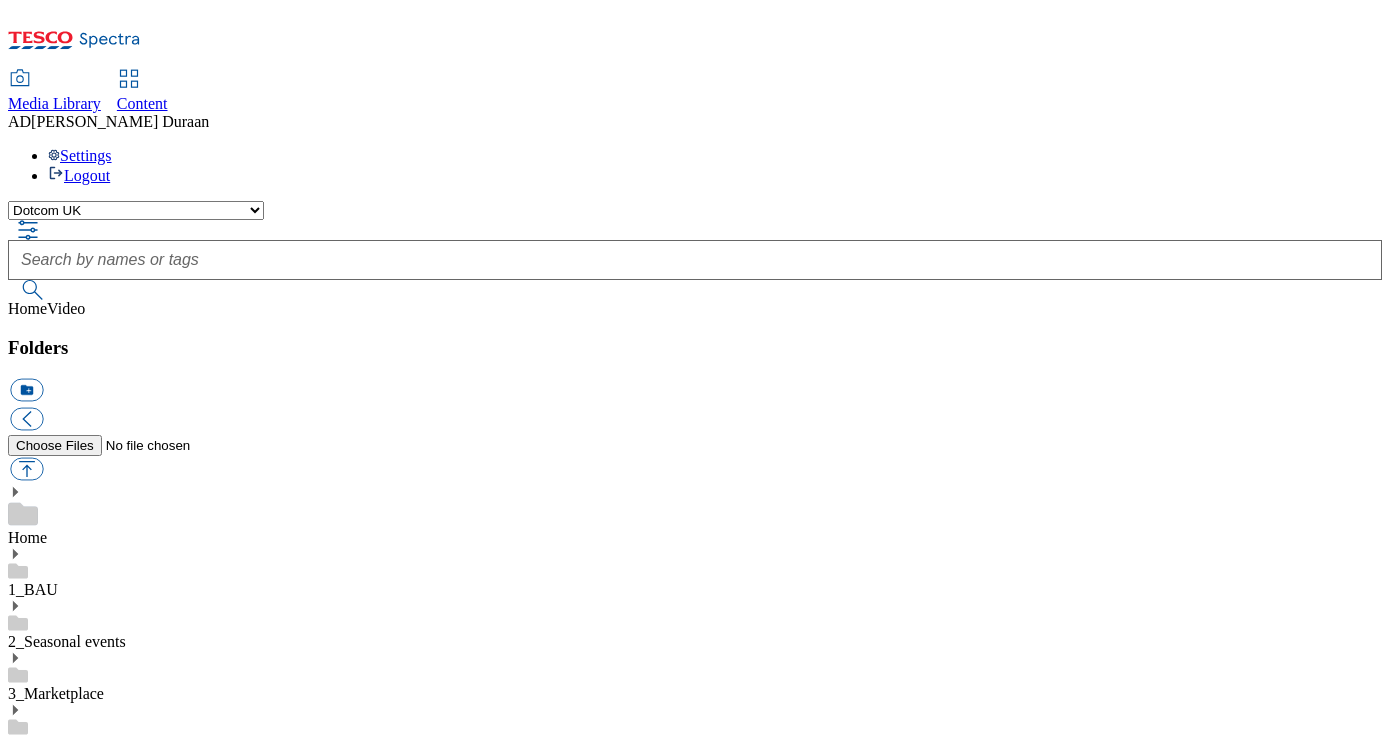 click on "Clubcard Marketing Dotcom [GEOGRAPHIC_DATA] GHS Marketing [GEOGRAPHIC_DATA] GHS Product UK GHS ROI iGHS Marketing CE MCA CZ MCA HU MCA ROI MCA SK MCA UK Realfood Tesco Mobile Tesco Now" at bounding box center (136, 210) 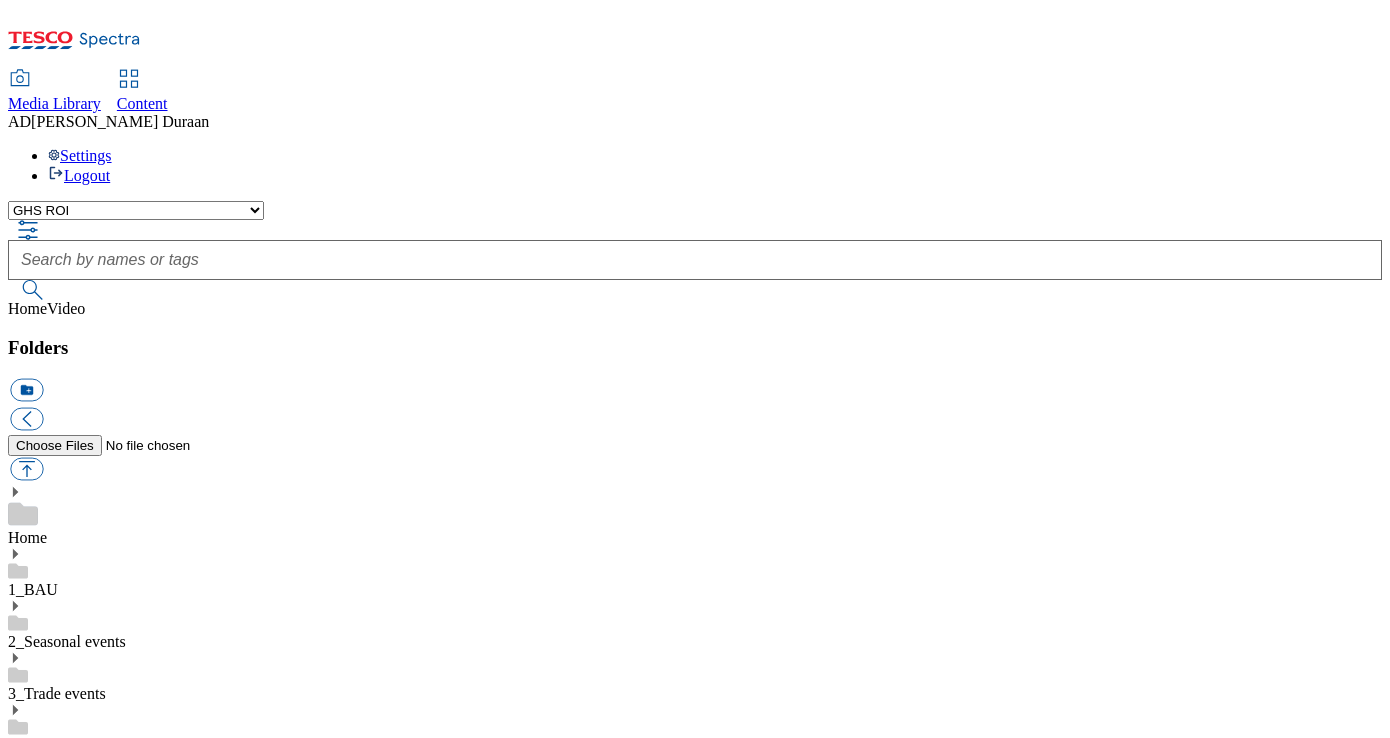 scroll, scrollTop: 89, scrollLeft: 0, axis: vertical 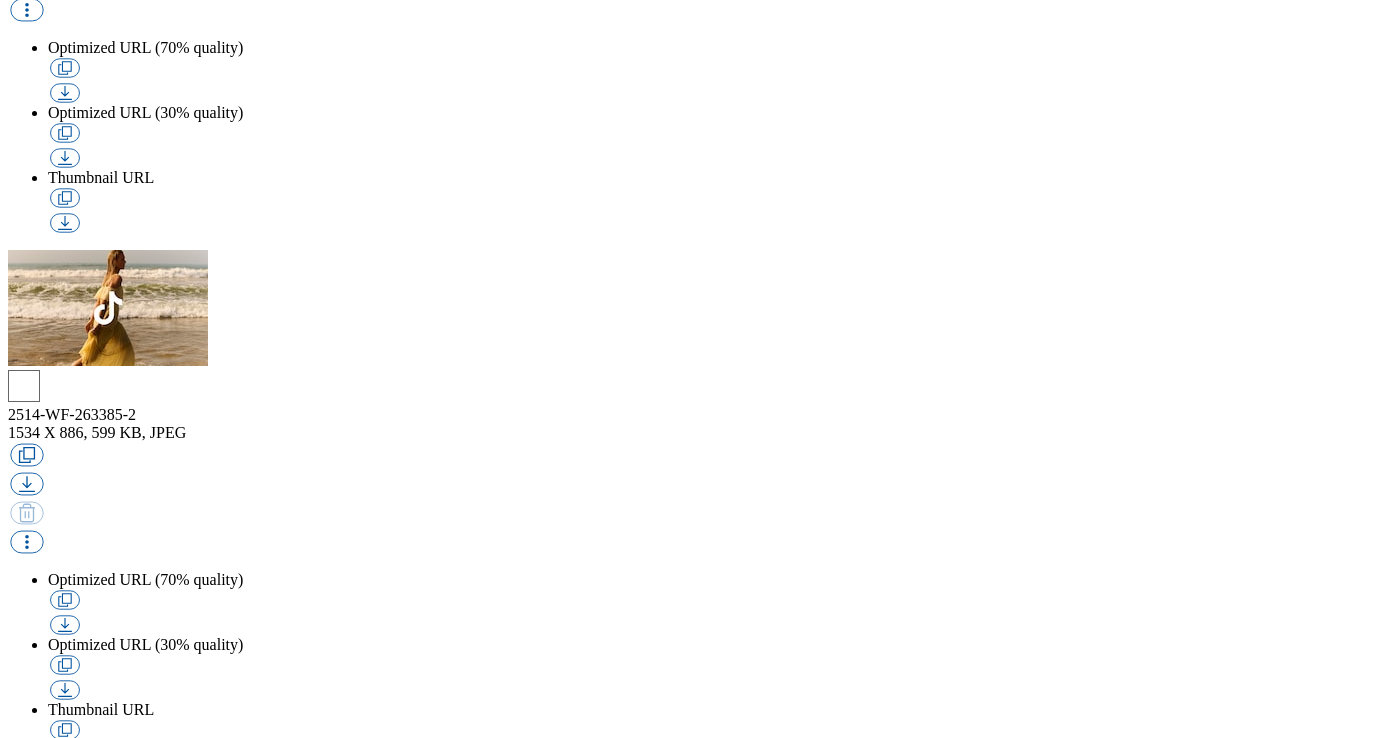 click on "2" at bounding box center [695, 15582] 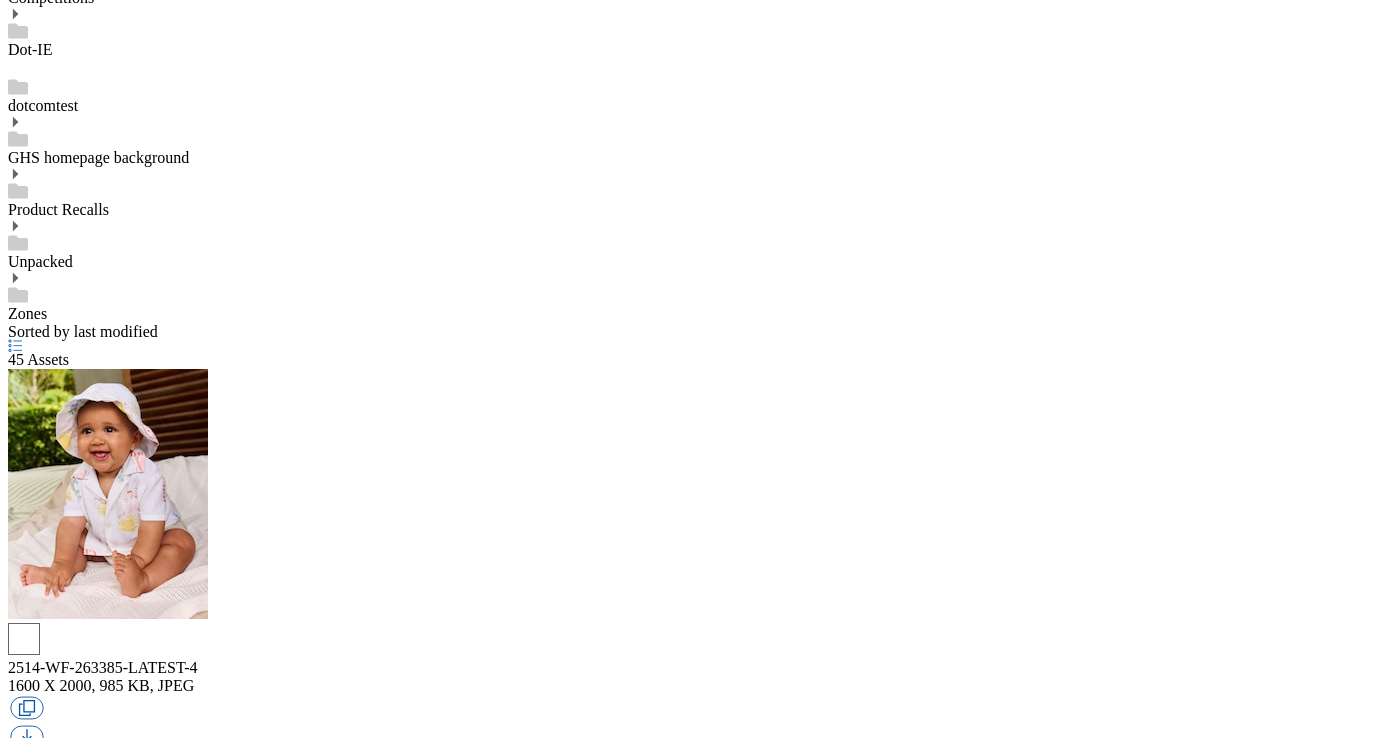 scroll, scrollTop: 1249, scrollLeft: 0, axis: vertical 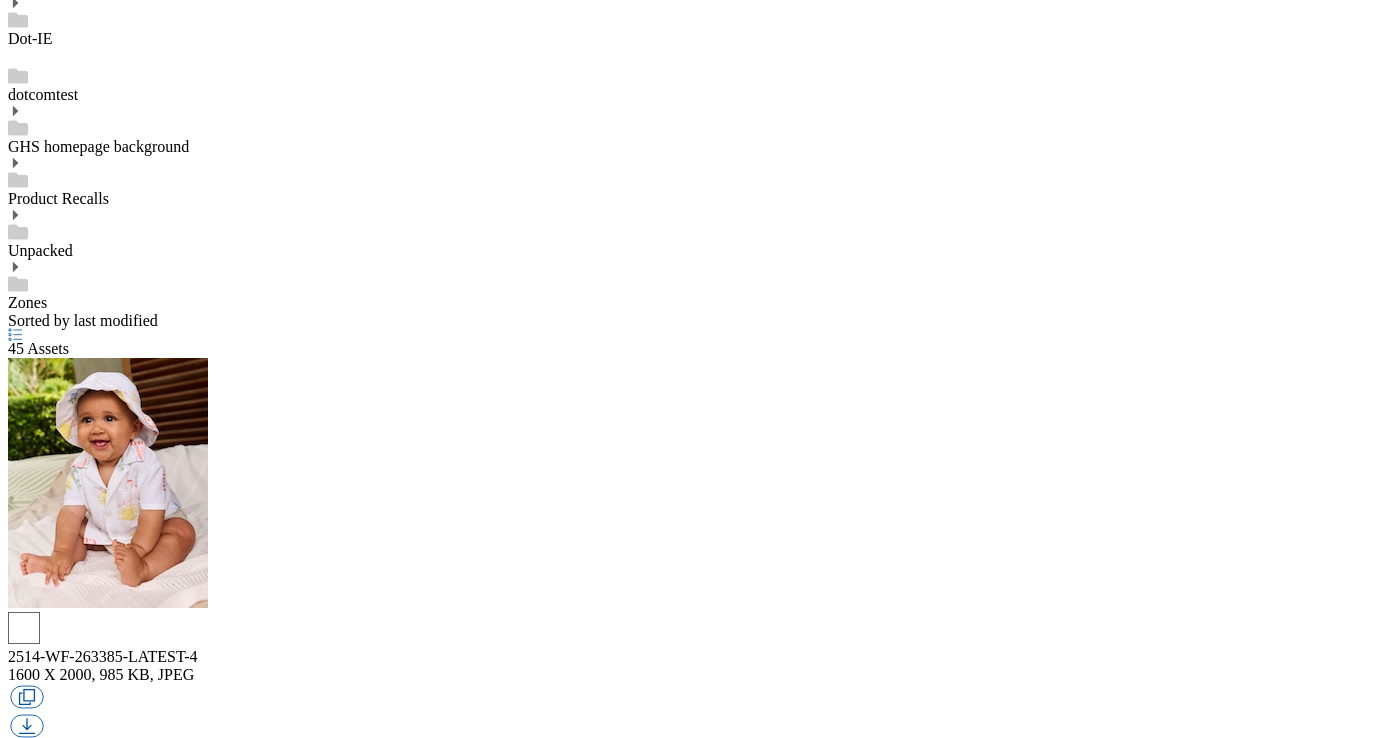 click 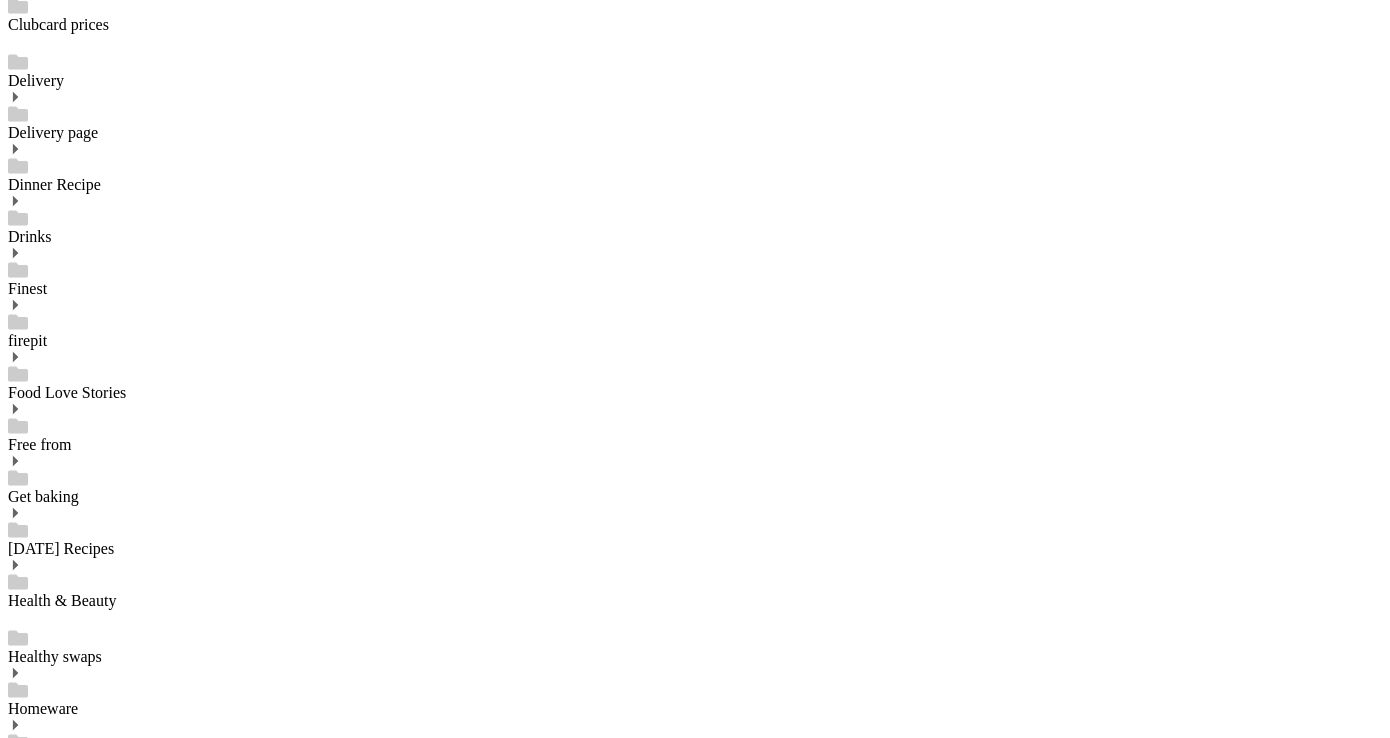 scroll, scrollTop: 630, scrollLeft: 0, axis: vertical 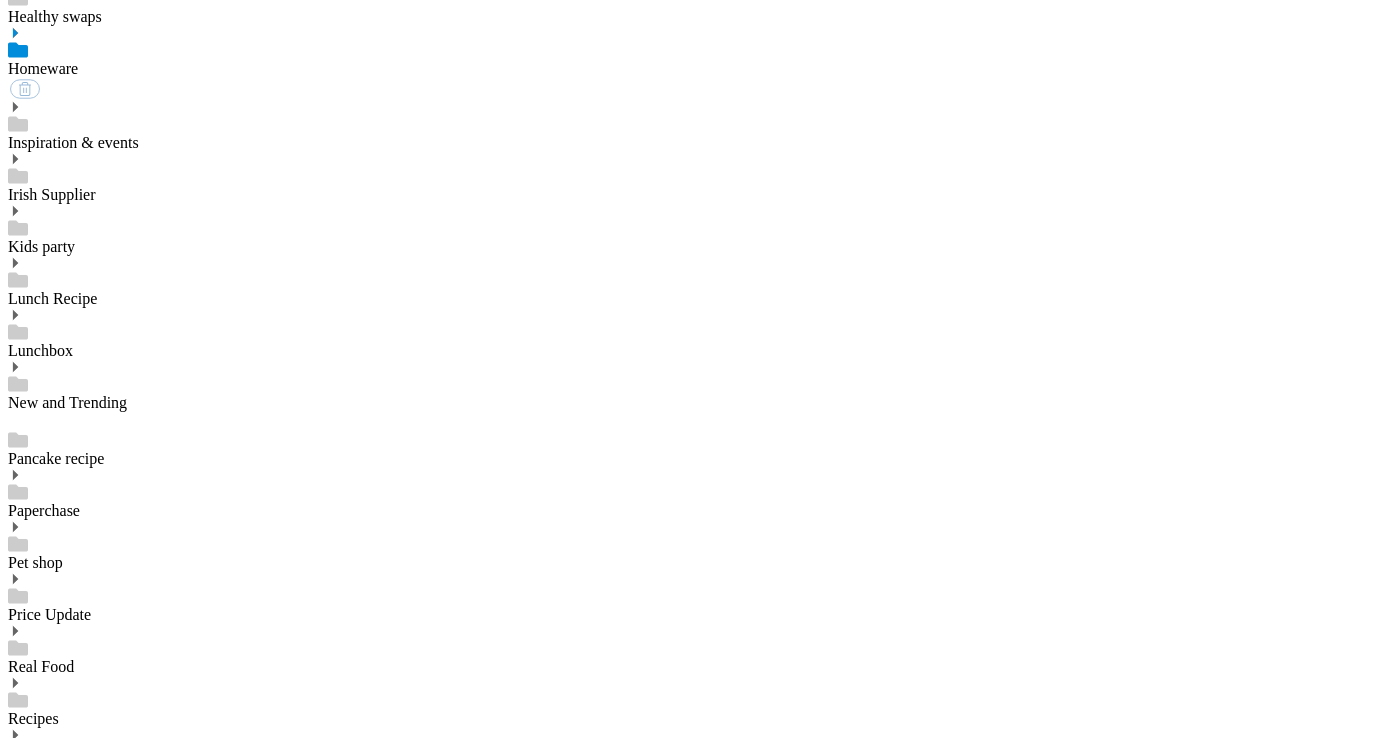 click on "2" at bounding box center [12, 16394] 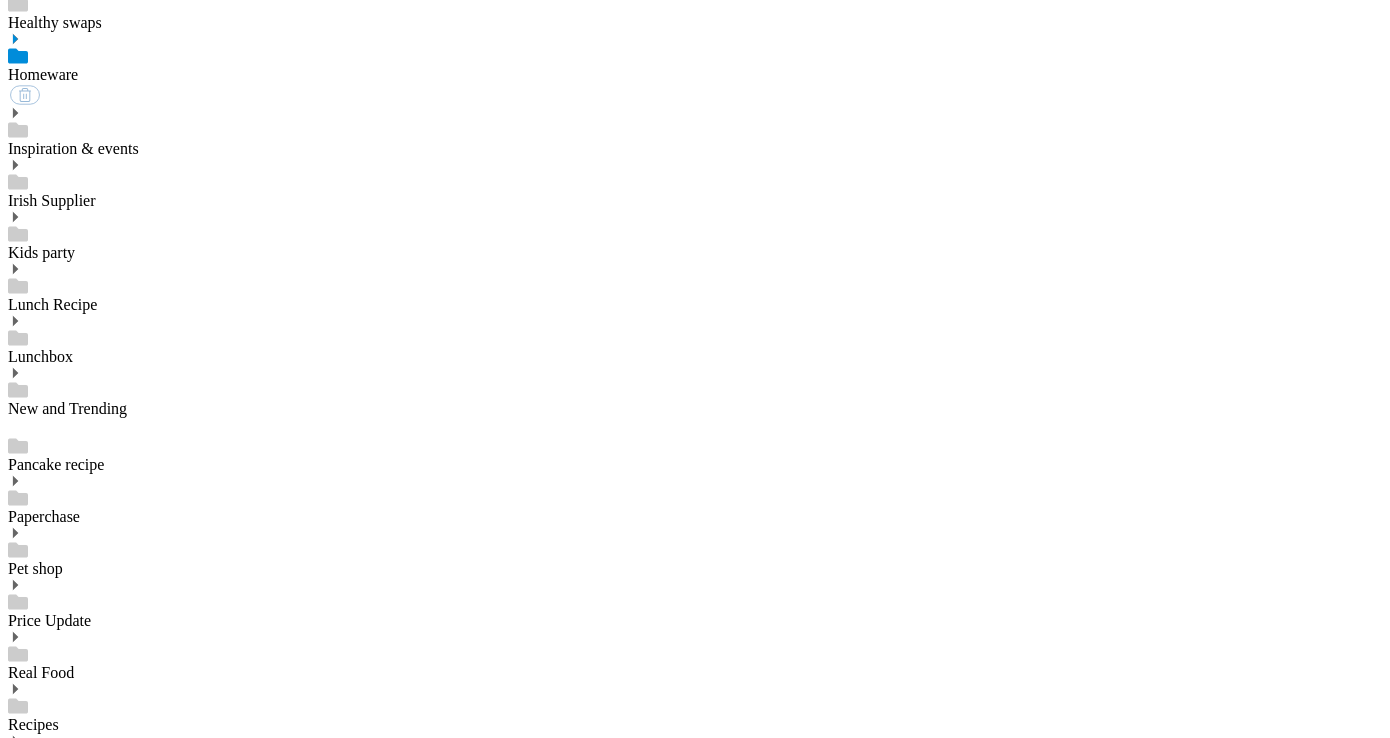 scroll, scrollTop: 1889, scrollLeft: 0, axis: vertical 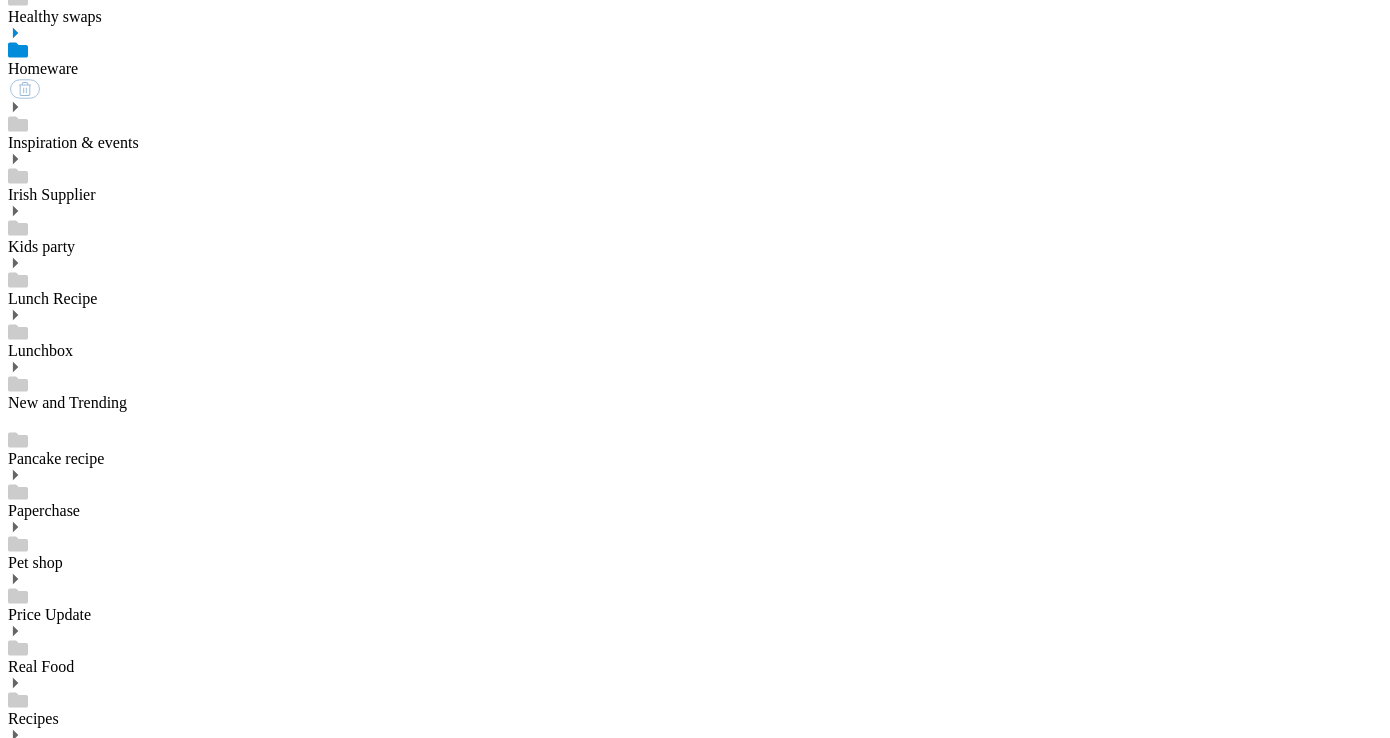 click on "3" at bounding box center [12, 16238] 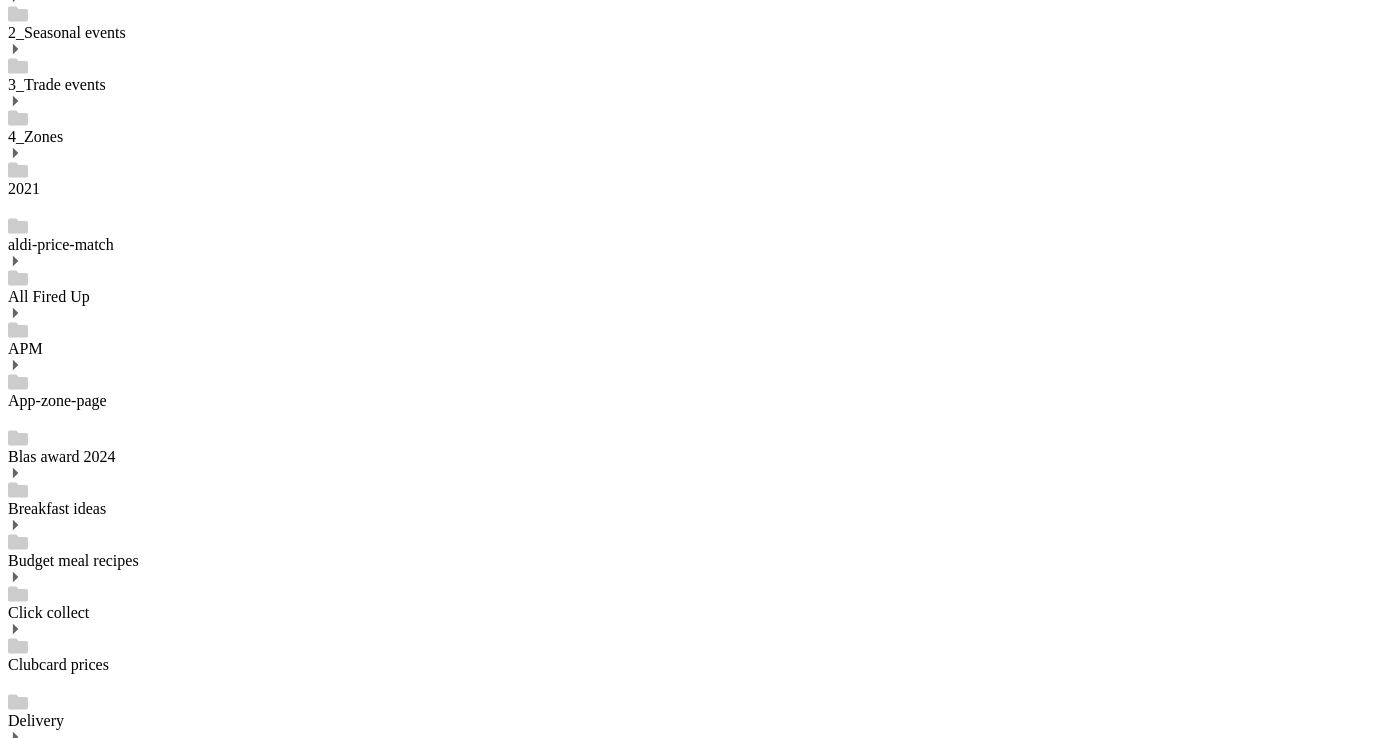 scroll, scrollTop: 0, scrollLeft: 0, axis: both 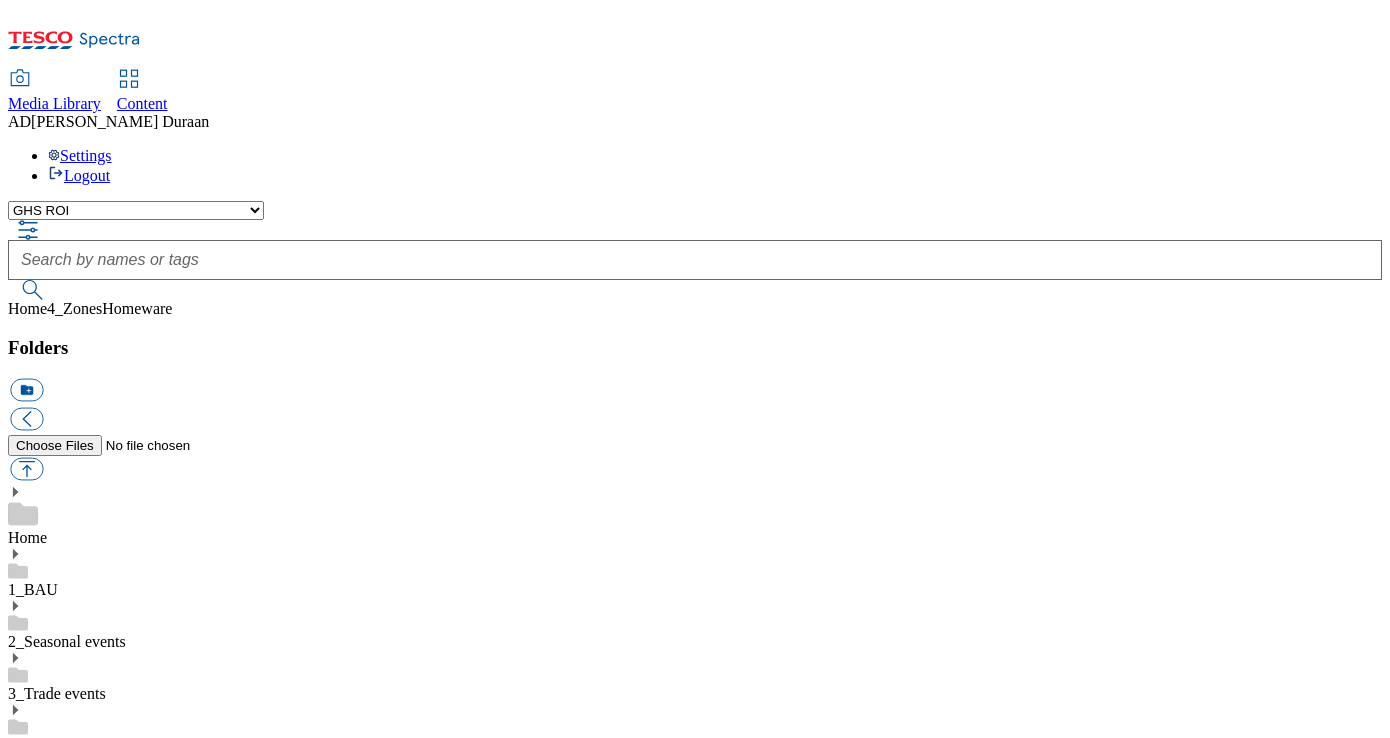click on "9_FF" at bounding box center [695, 3267] 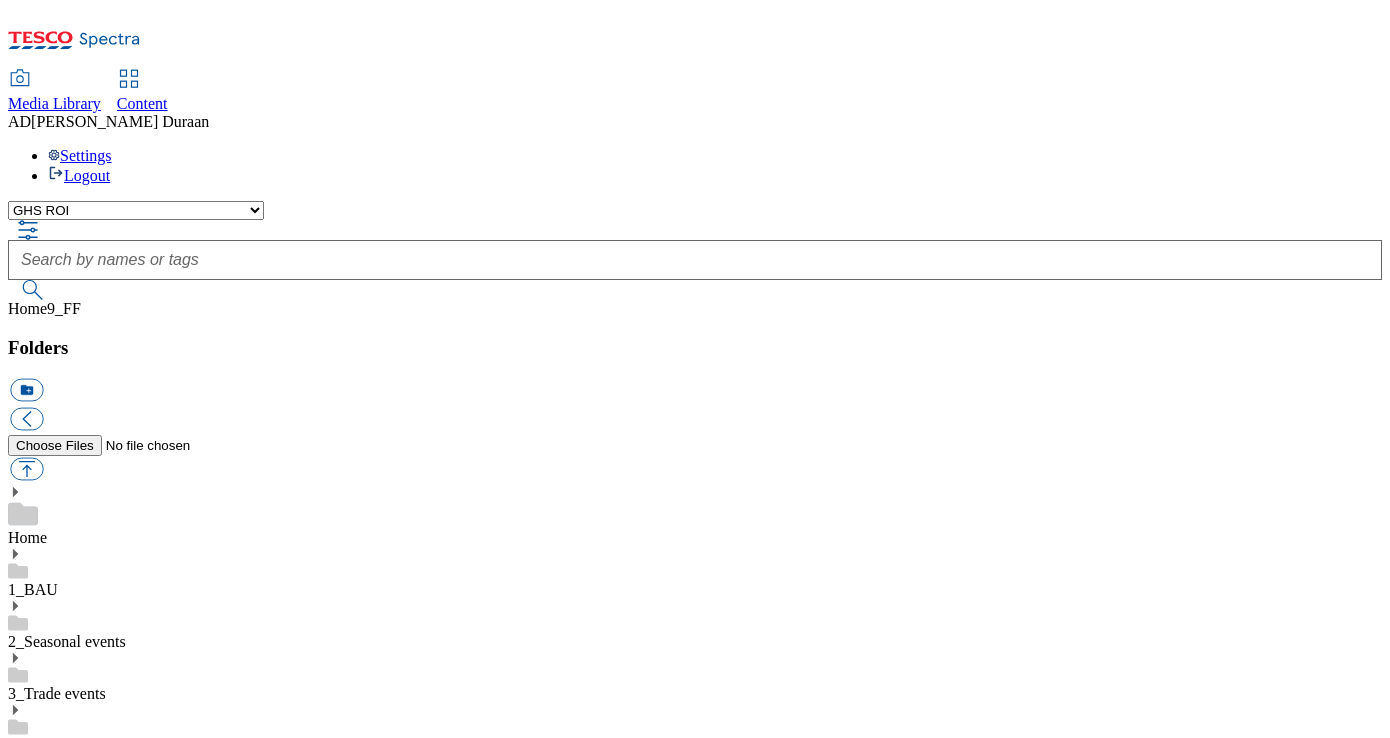 scroll, scrollTop: 816, scrollLeft: 0, axis: vertical 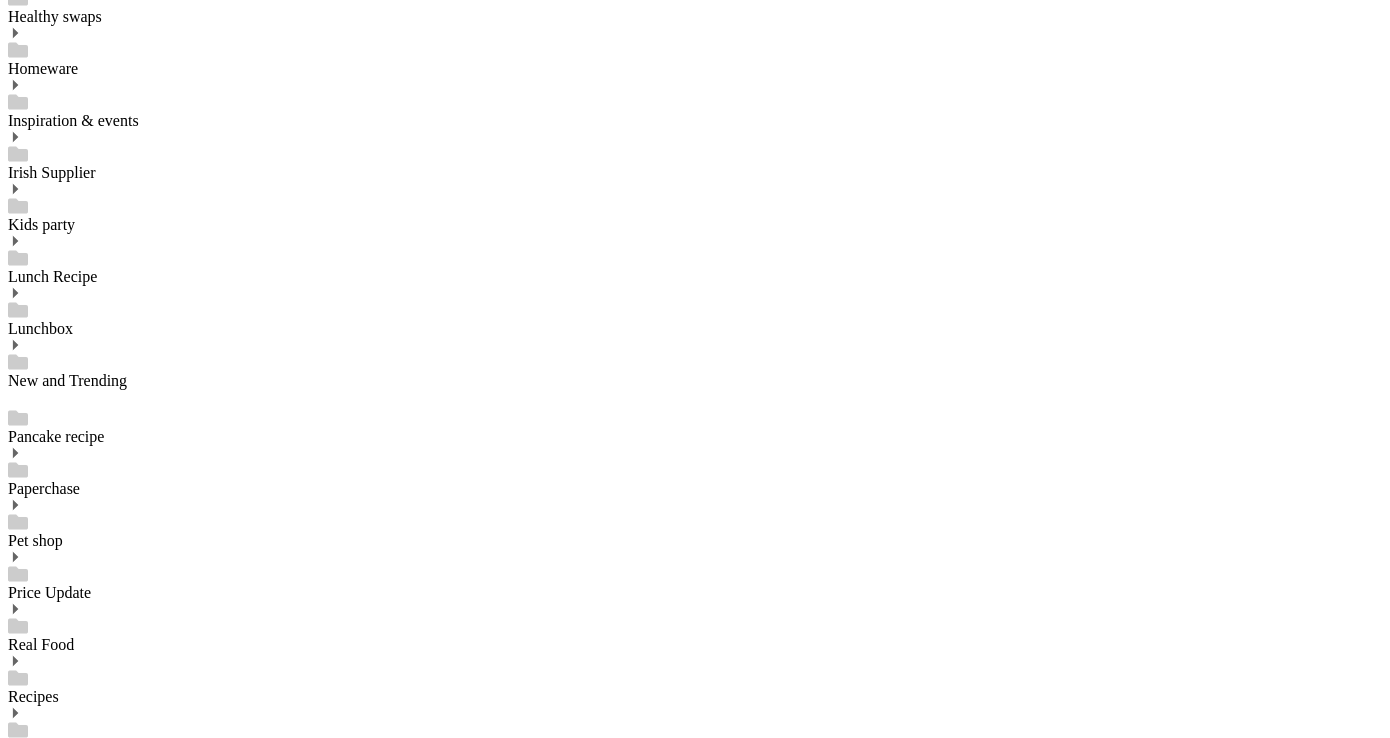 click on "Homeware" at bounding box center (43, 68) 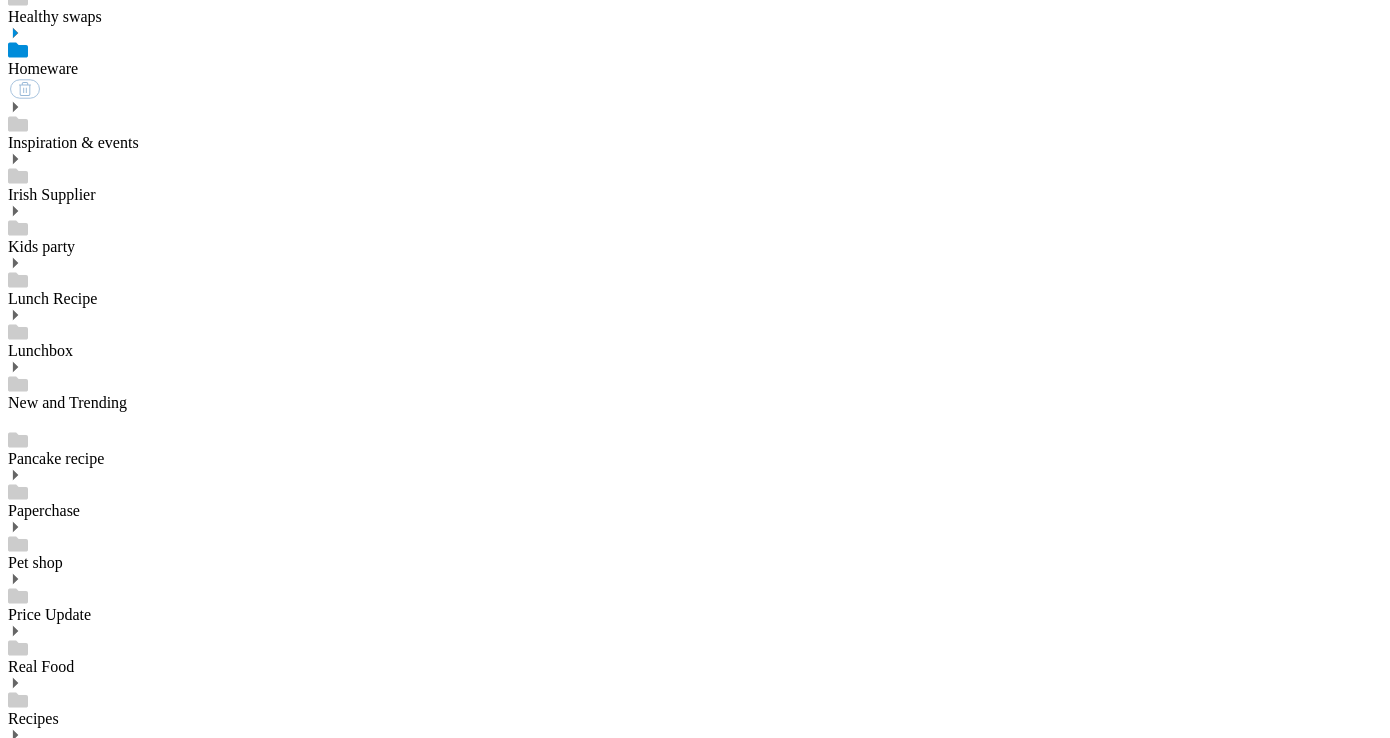 scroll, scrollTop: 0, scrollLeft: 0, axis: both 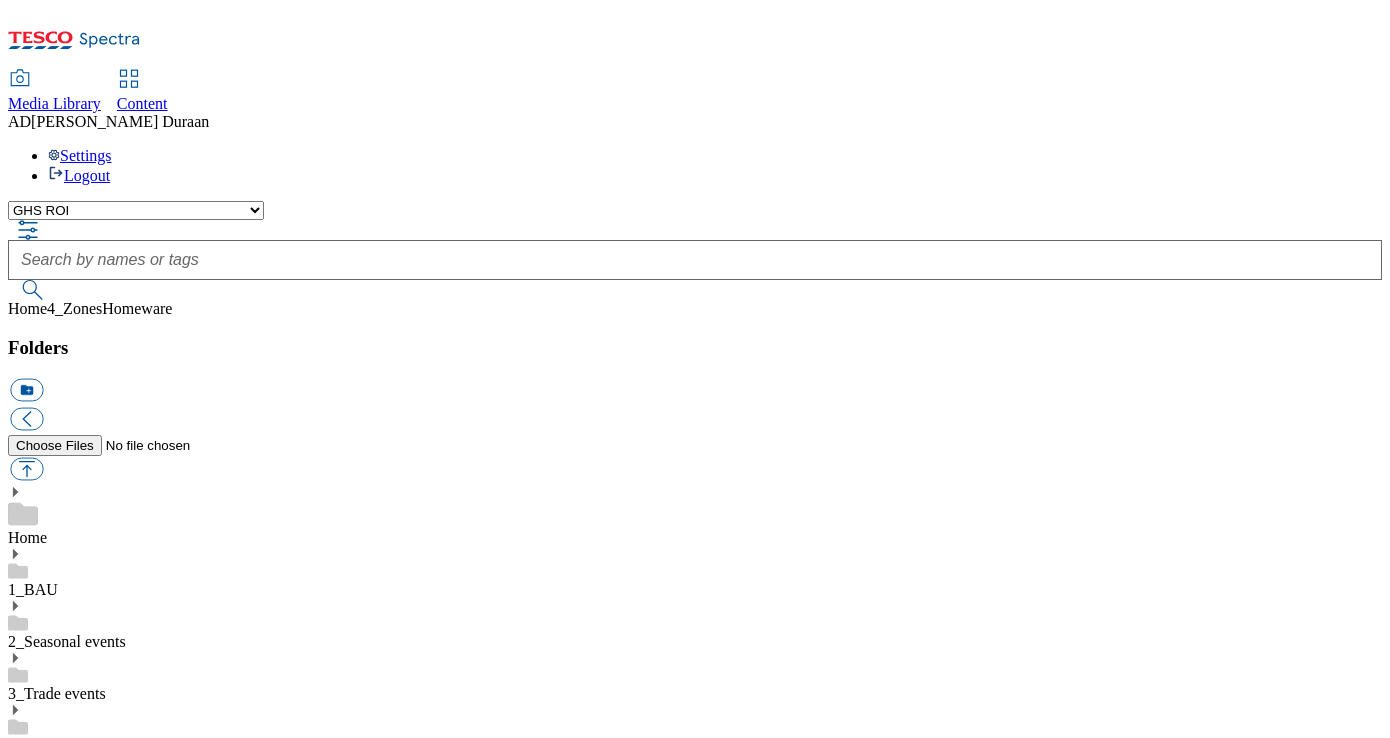 click on "Clubcard Marketing Dotcom [GEOGRAPHIC_DATA] GHS Marketing [GEOGRAPHIC_DATA] GHS Product UK GHS ROI iGHS Marketing CE MCA CZ MCA HU MCA ROI MCA SK MCA UK Realfood Tesco Mobile Tesco Now" at bounding box center (136, 210) 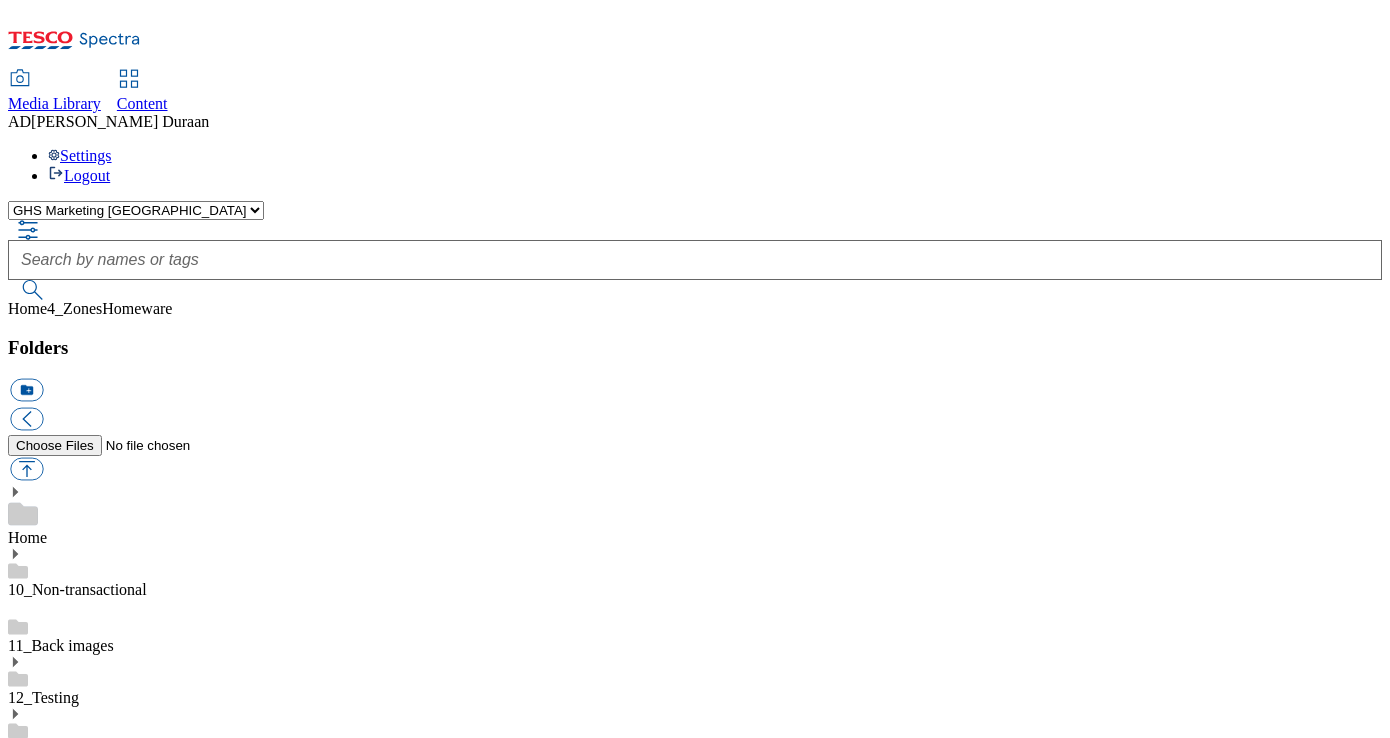 scroll, scrollTop: 688, scrollLeft: 0, axis: vertical 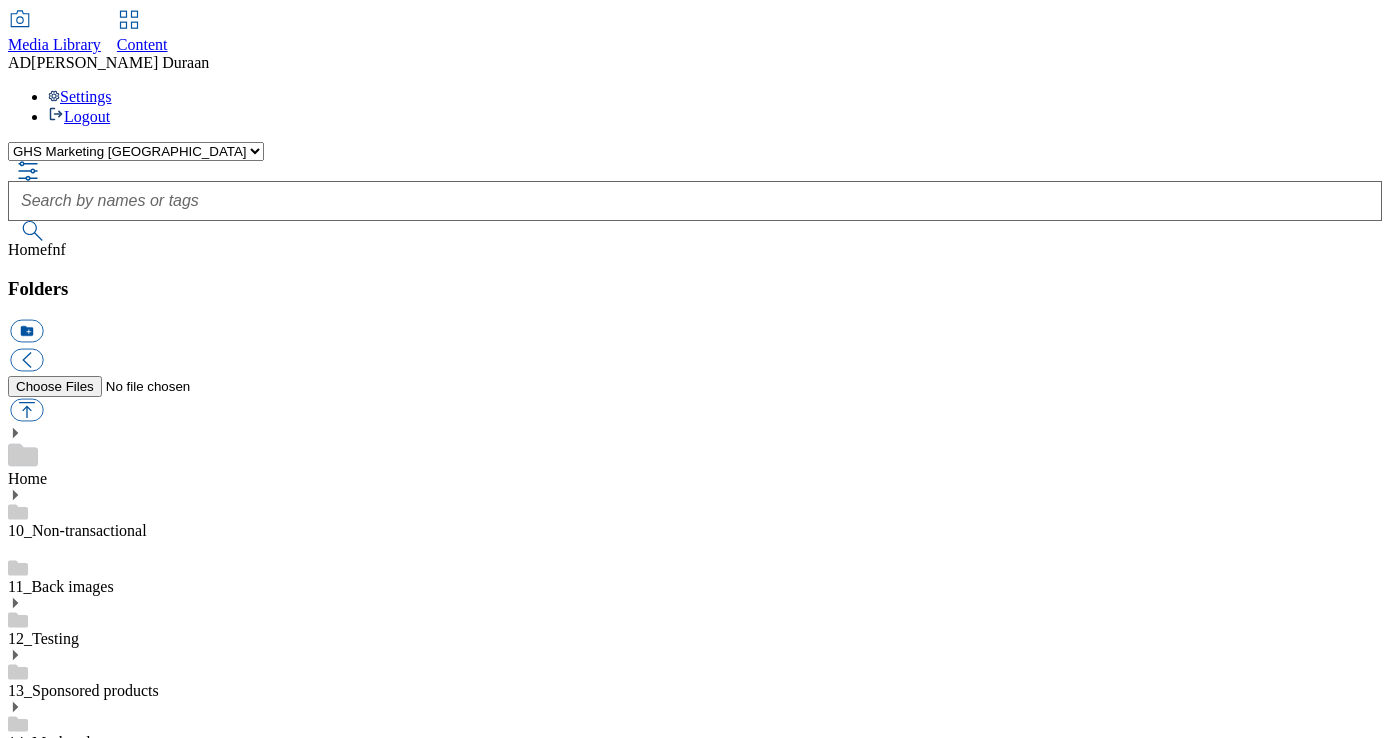 click on "15_FF Transactional" at bounding box center [74, 794] 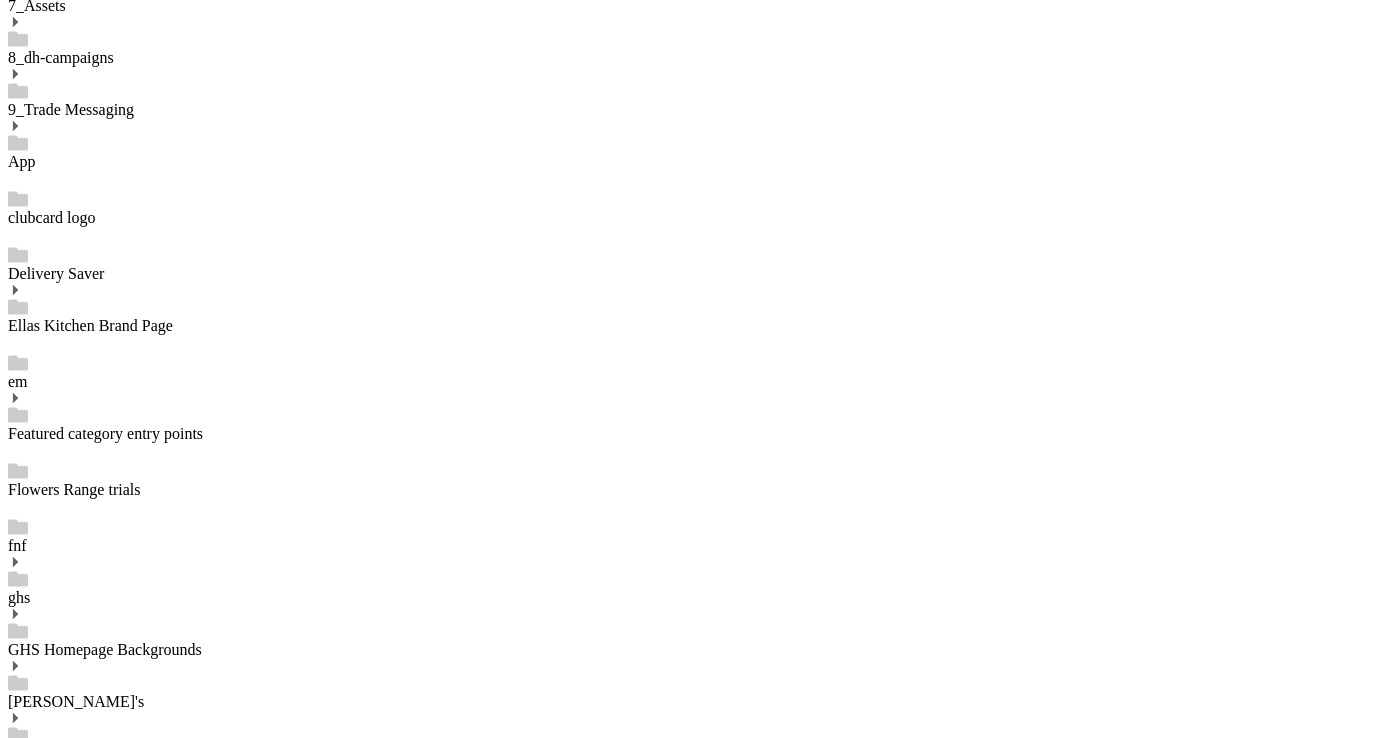 scroll, scrollTop: 1889, scrollLeft: 0, axis: vertical 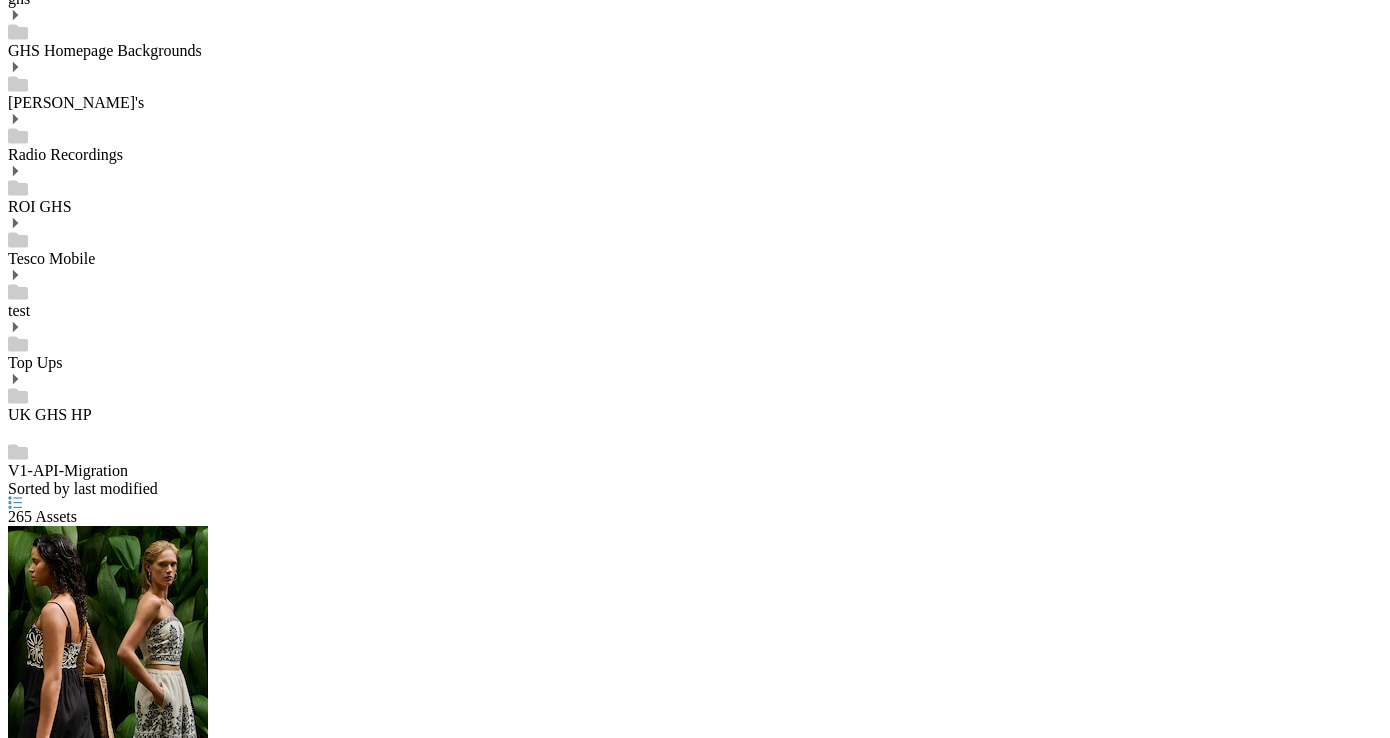 click on "11" at bounding box center (15, 15896) 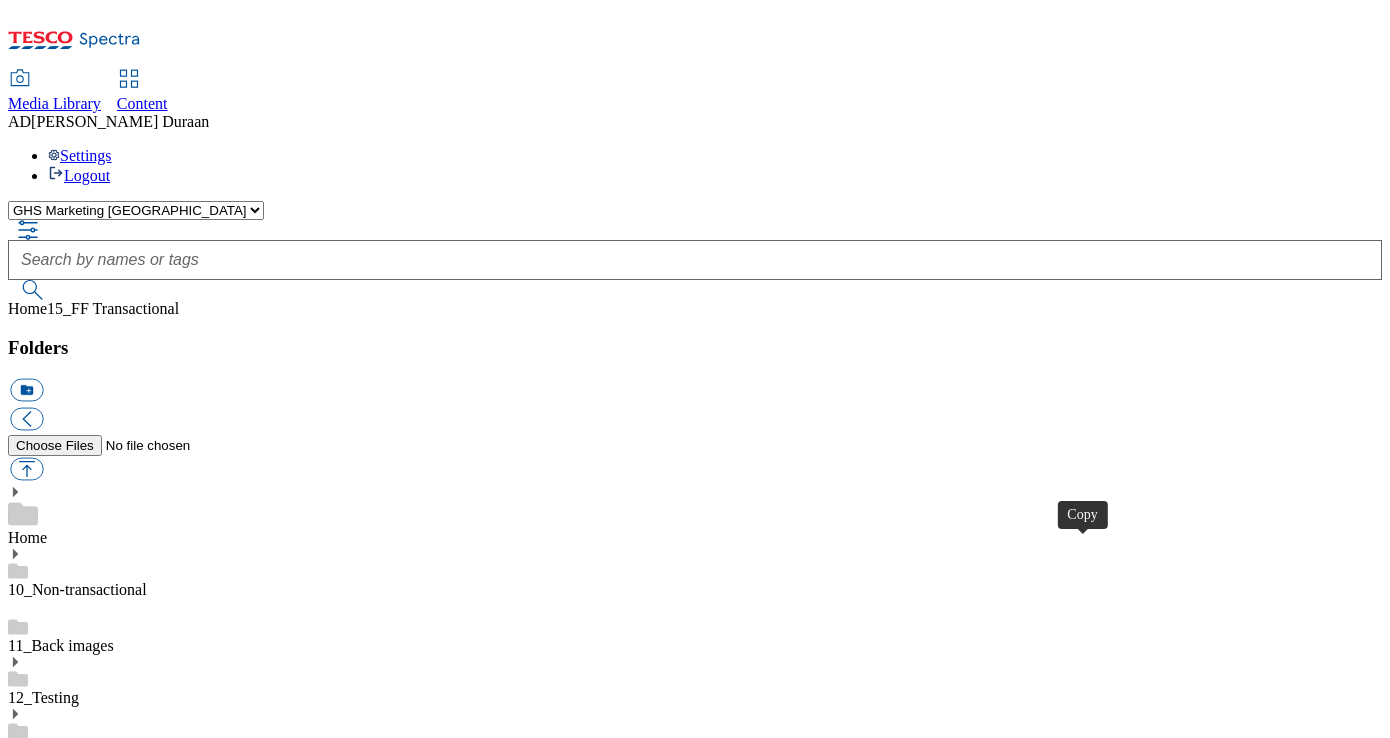 scroll, scrollTop: 929, scrollLeft: 0, axis: vertical 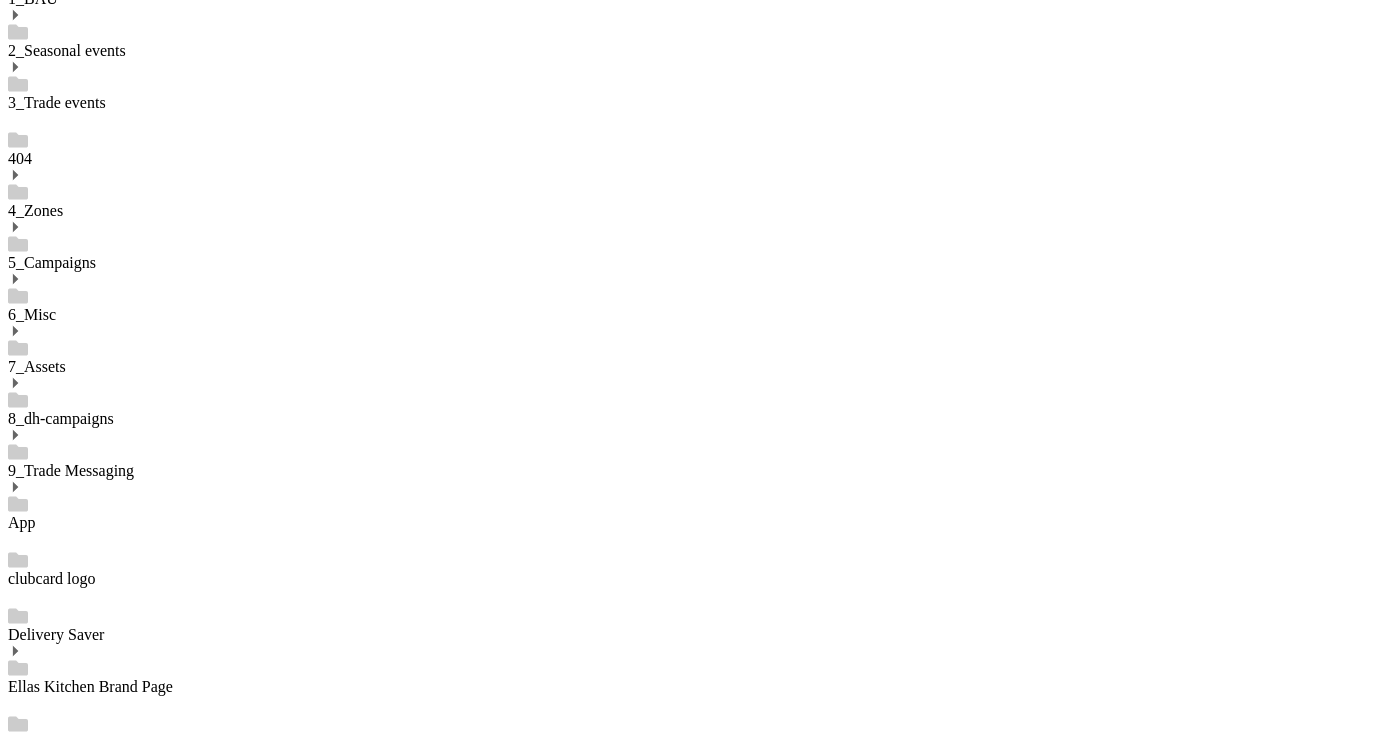 click on "10_Non-transactional" at bounding box center (77, -340) 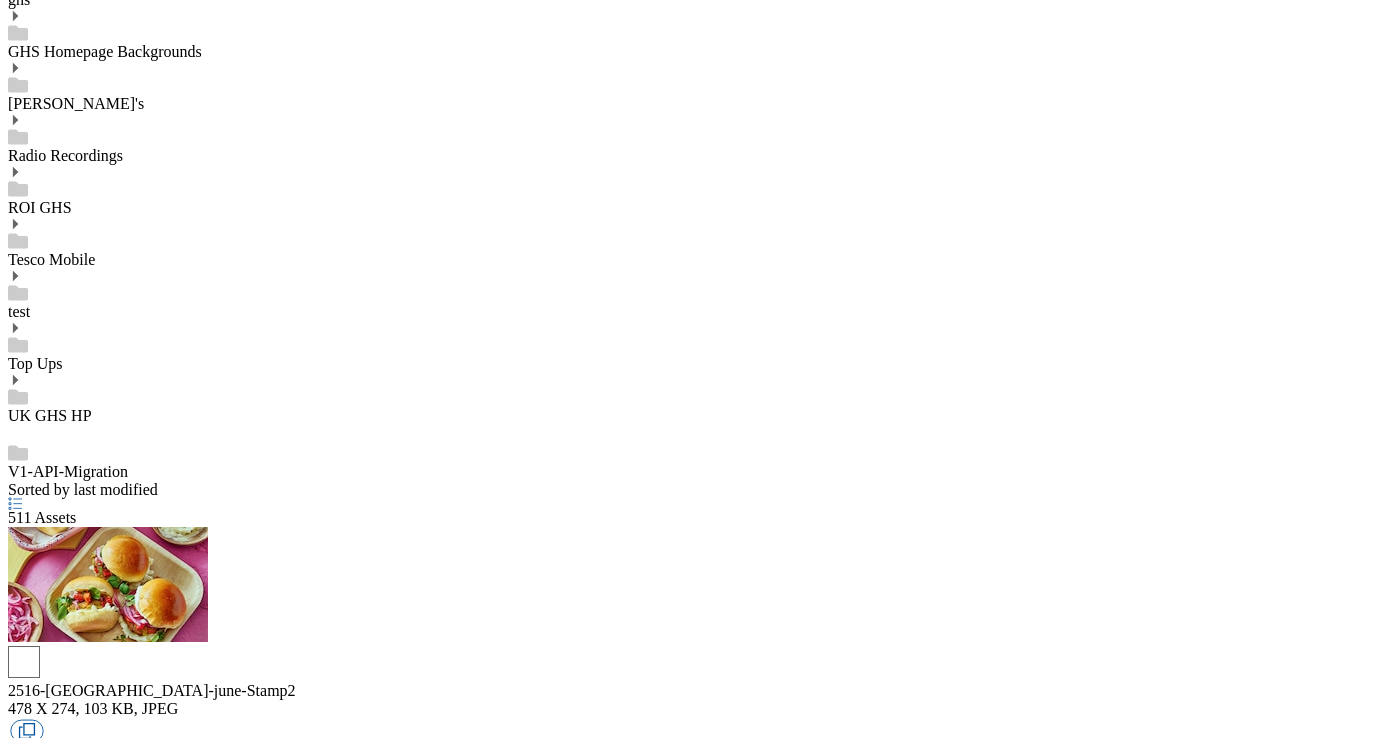 scroll, scrollTop: 1889, scrollLeft: 0, axis: vertical 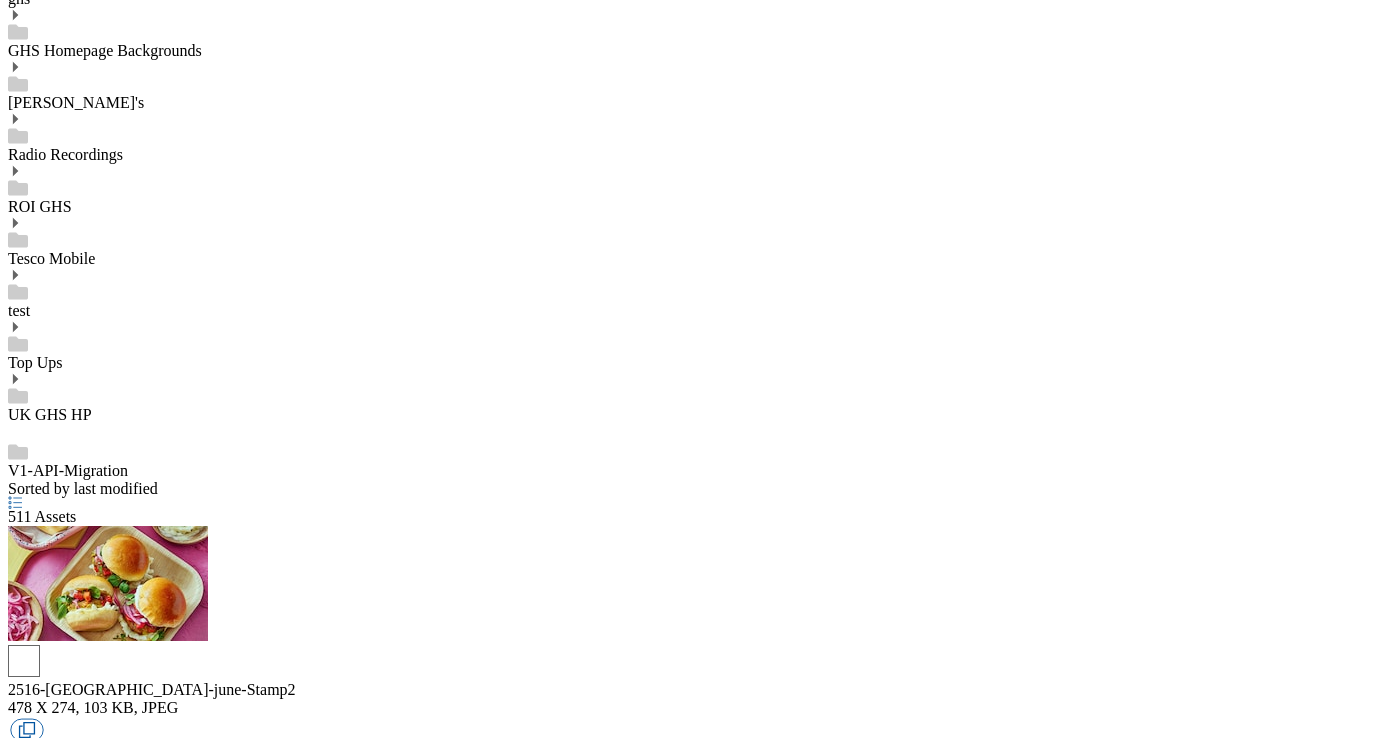 click on "2" at bounding box center [12, 13080] 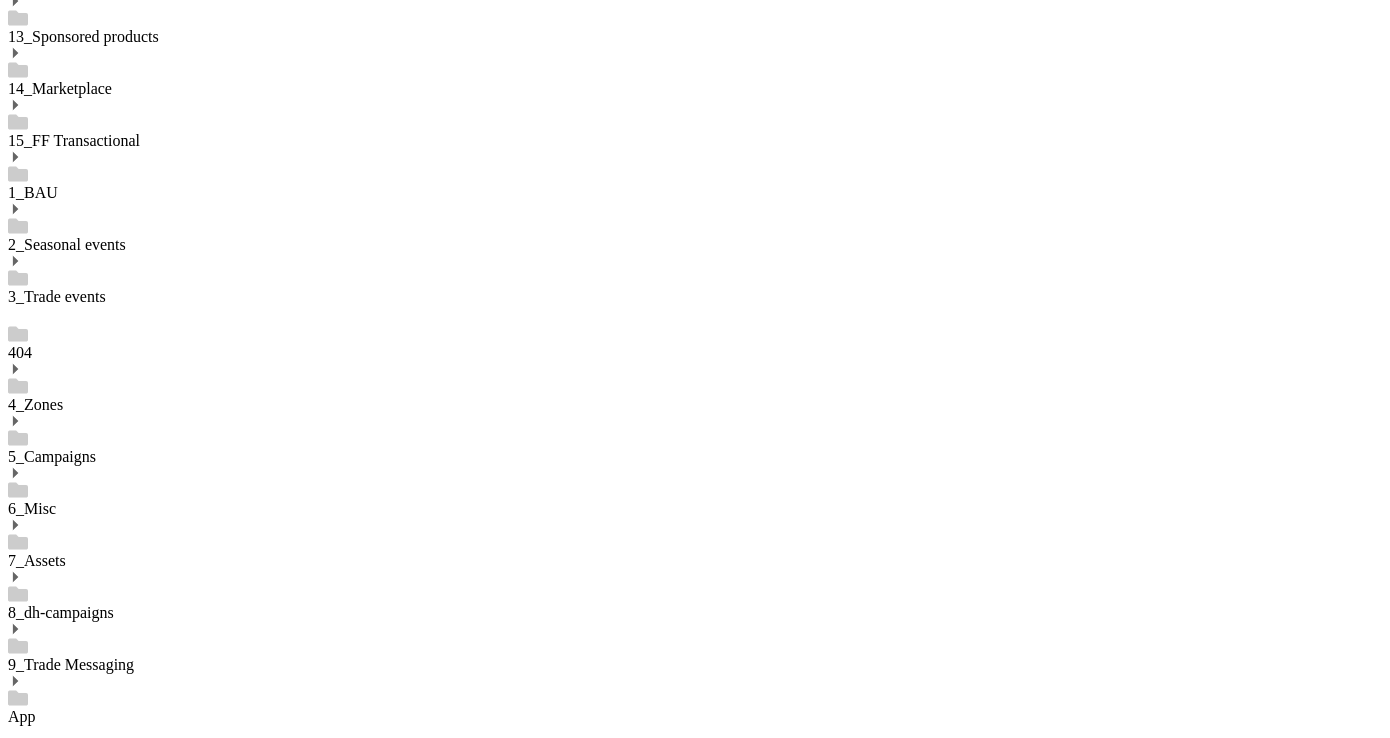 scroll, scrollTop: 784, scrollLeft: 0, axis: vertical 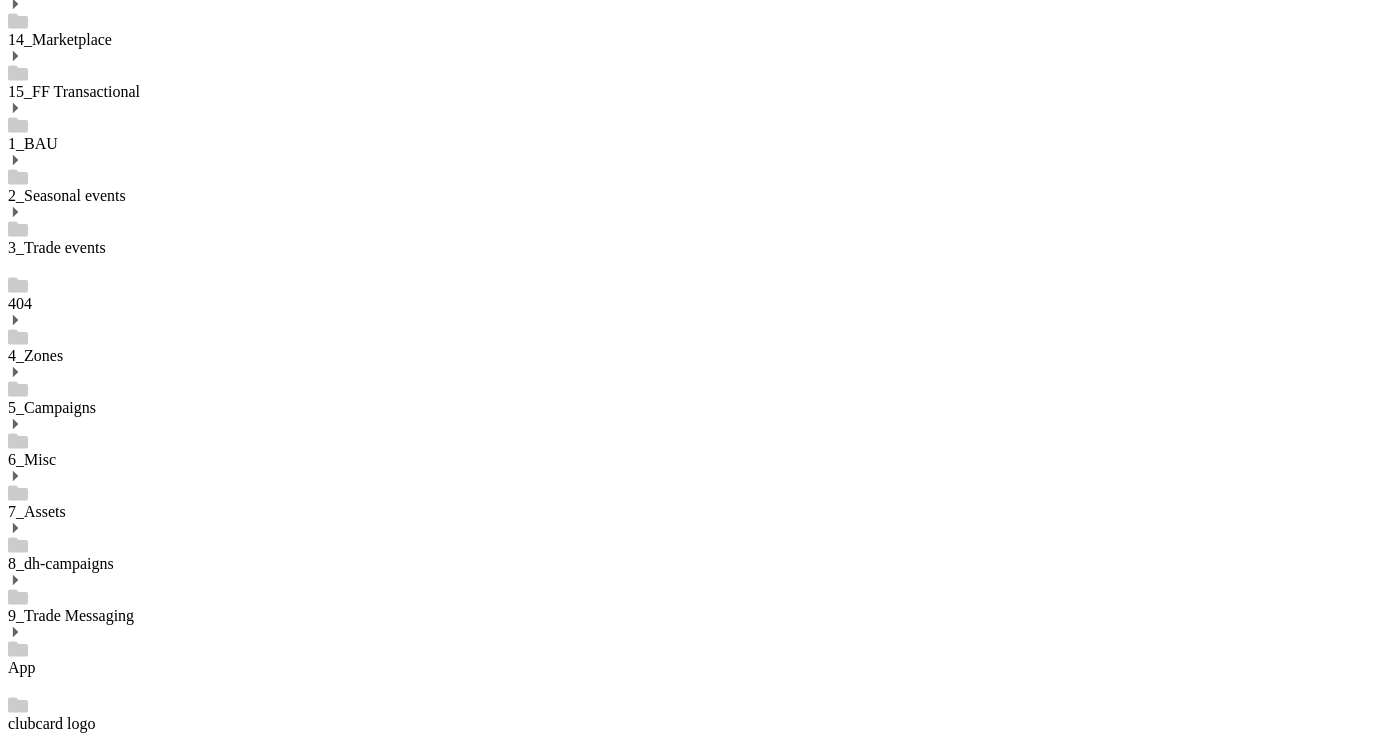 click at bounding box center (695, -524) 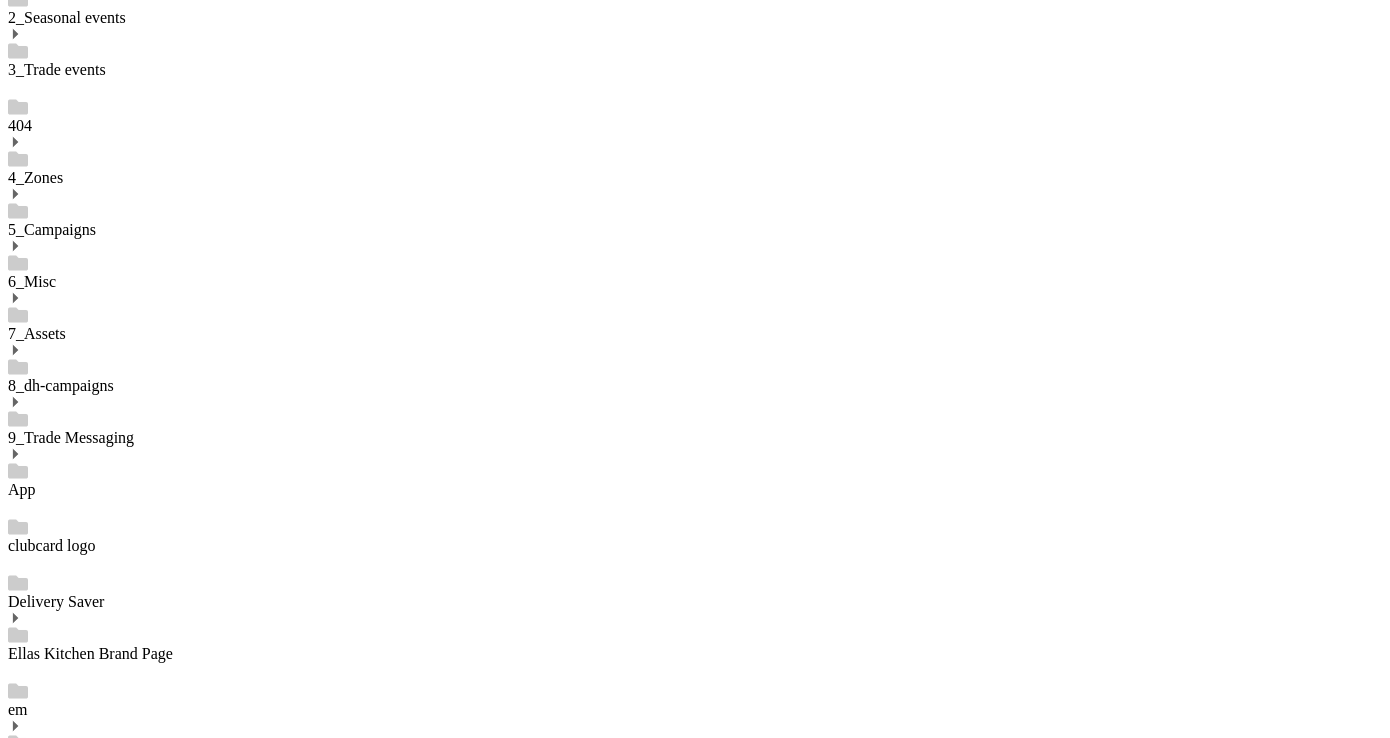 scroll, scrollTop: 1035, scrollLeft: 0, axis: vertical 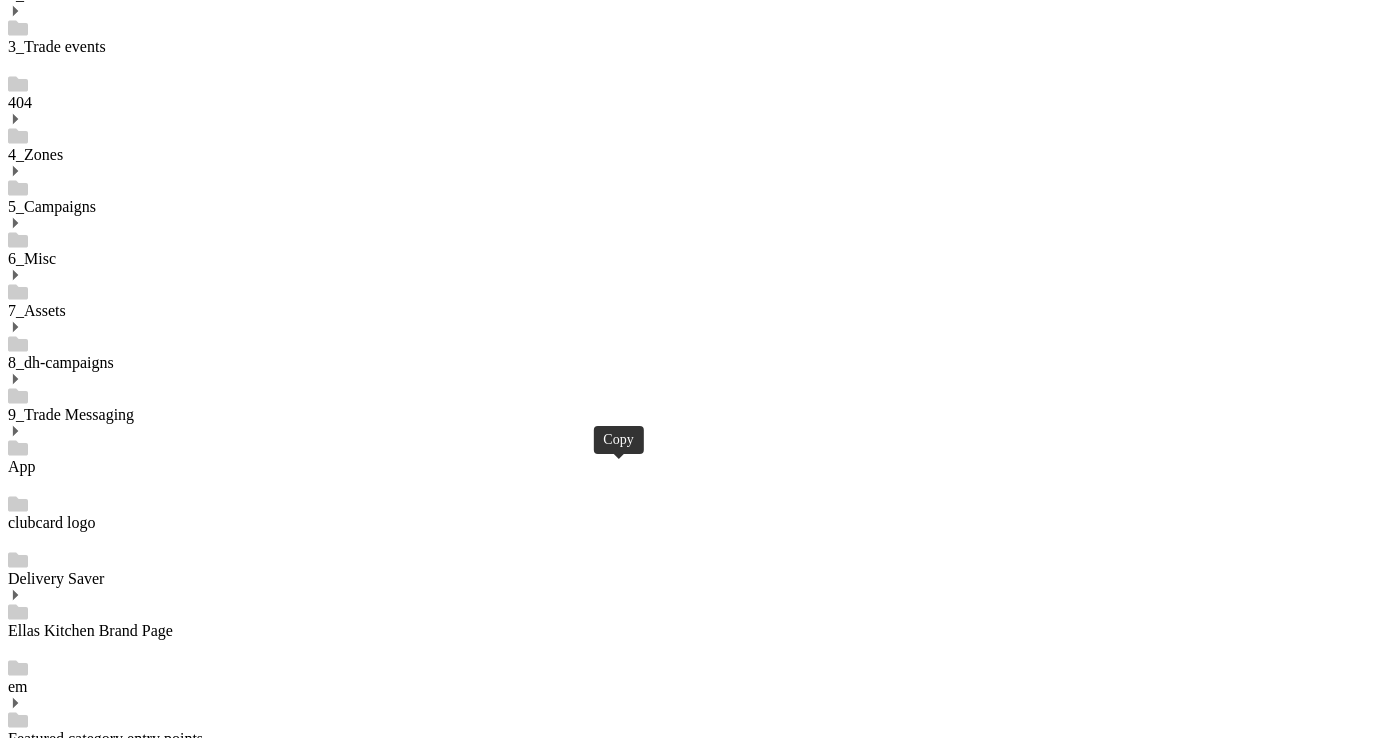 click at bounding box center (26, 8777) 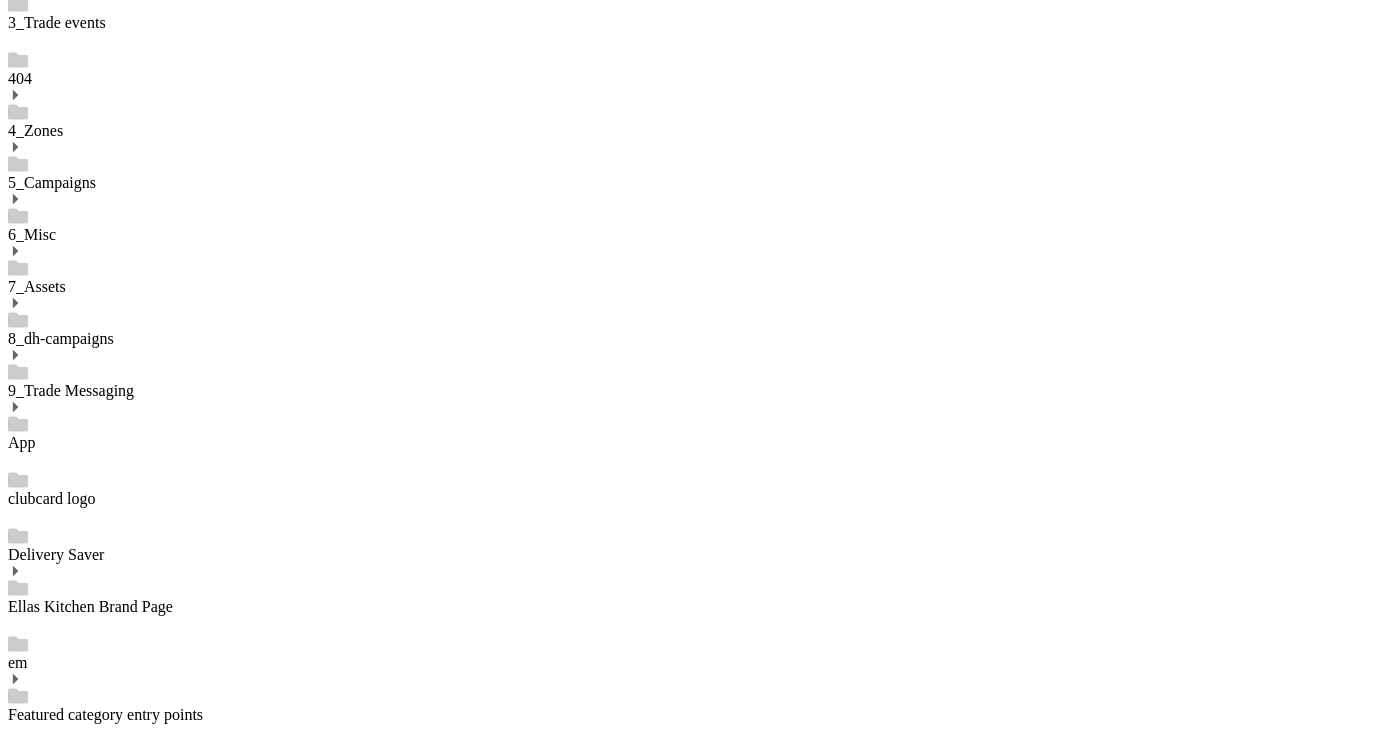 scroll, scrollTop: 1048, scrollLeft: 0, axis: vertical 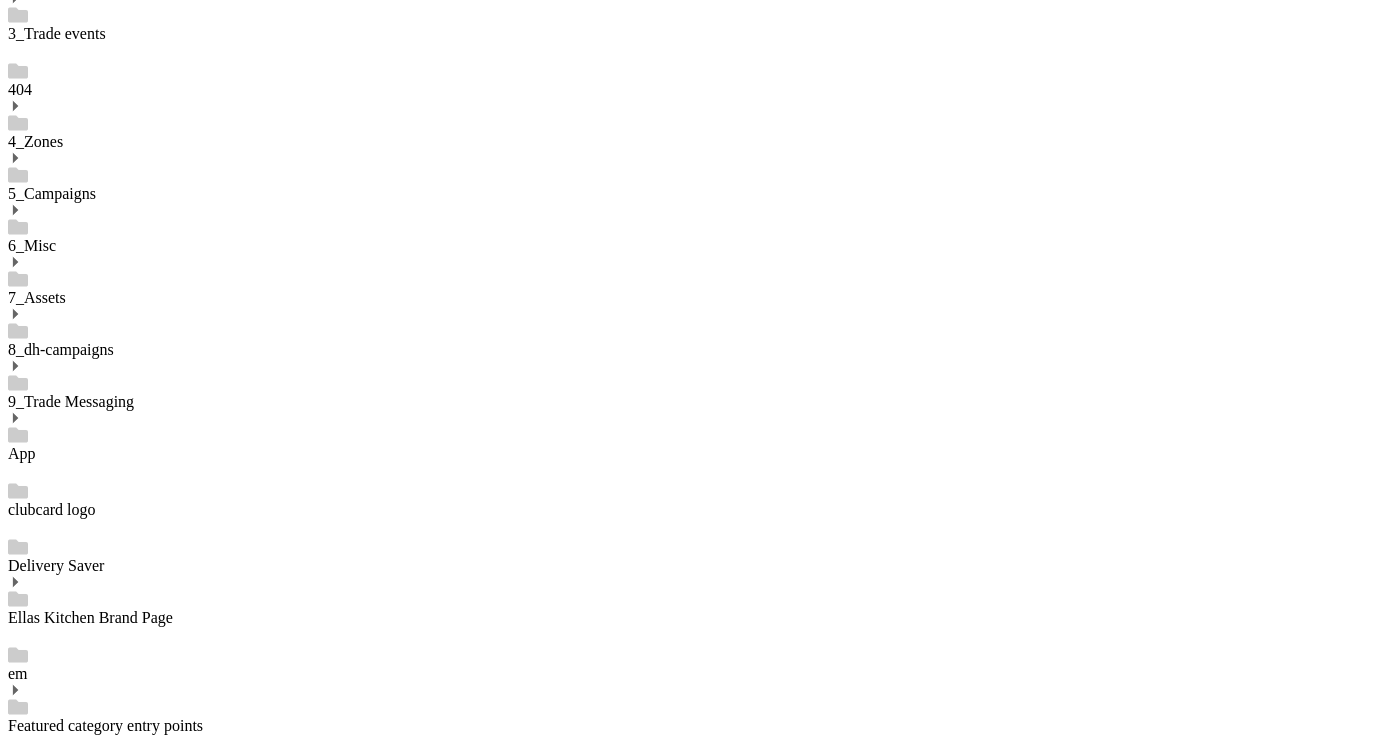 click at bounding box center (20, -784) 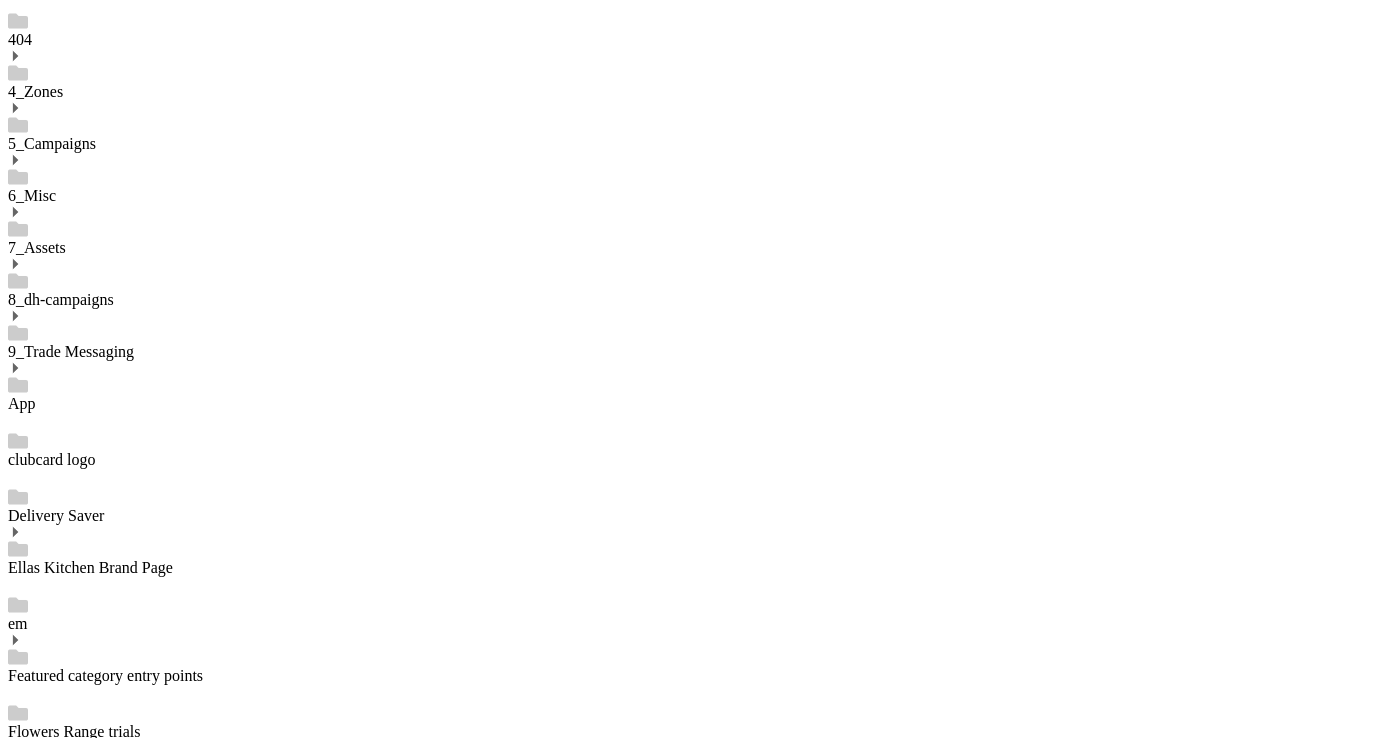 click at bounding box center (695, -788) 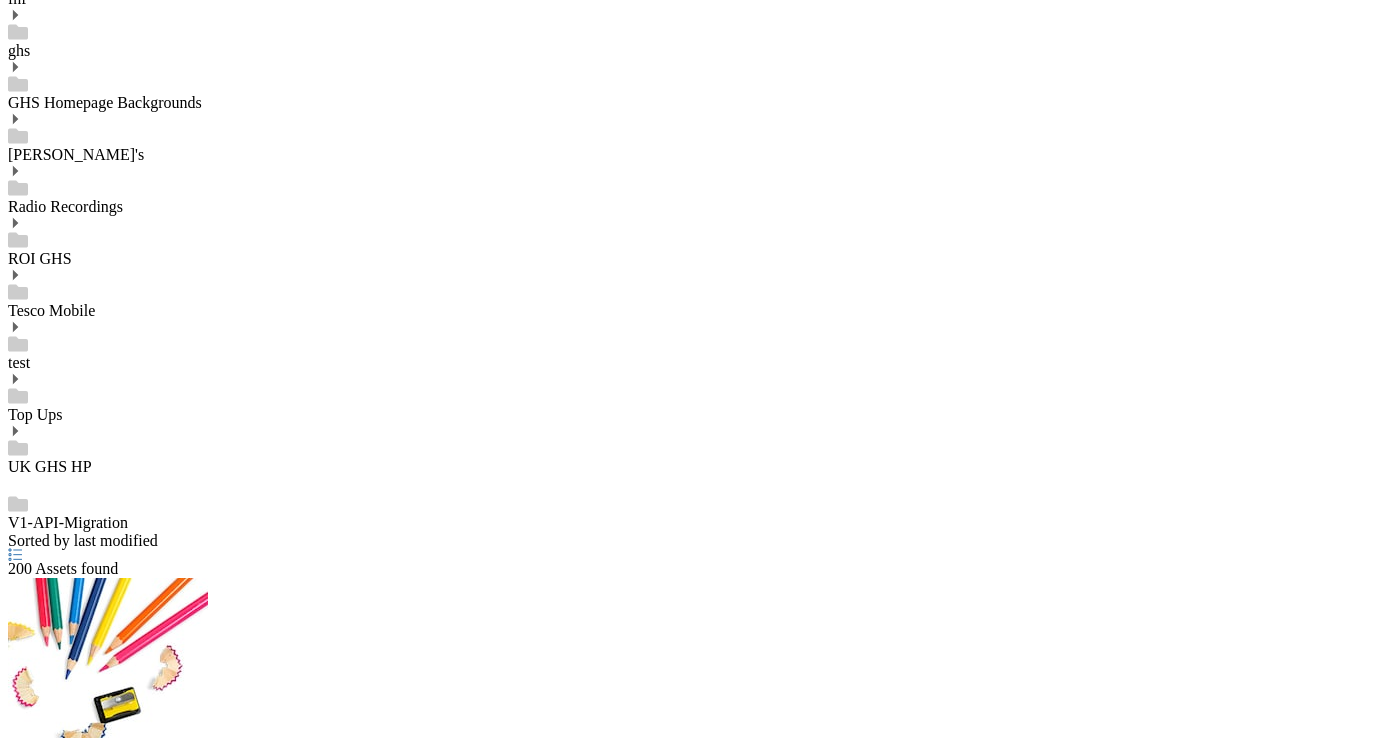 scroll, scrollTop: 1889, scrollLeft: 0, axis: vertical 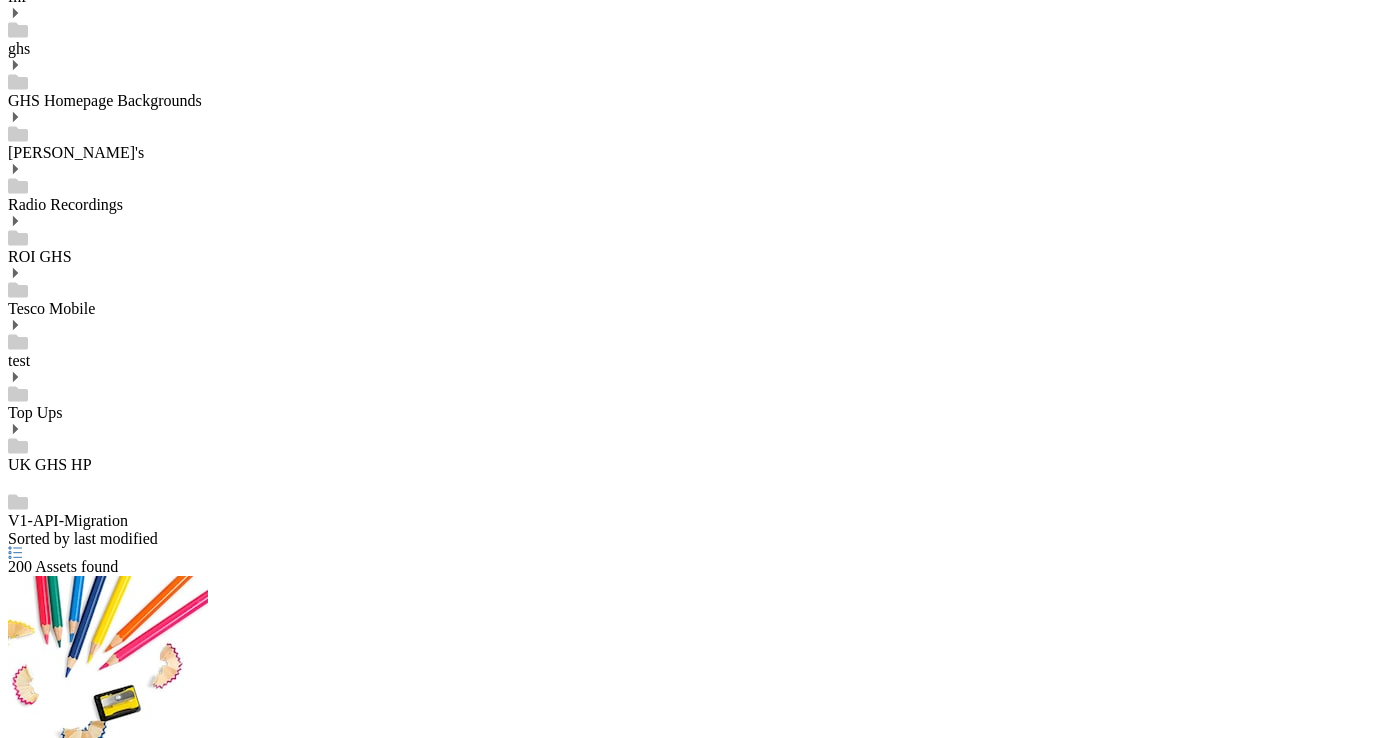 click on "2" at bounding box center [12, 14456] 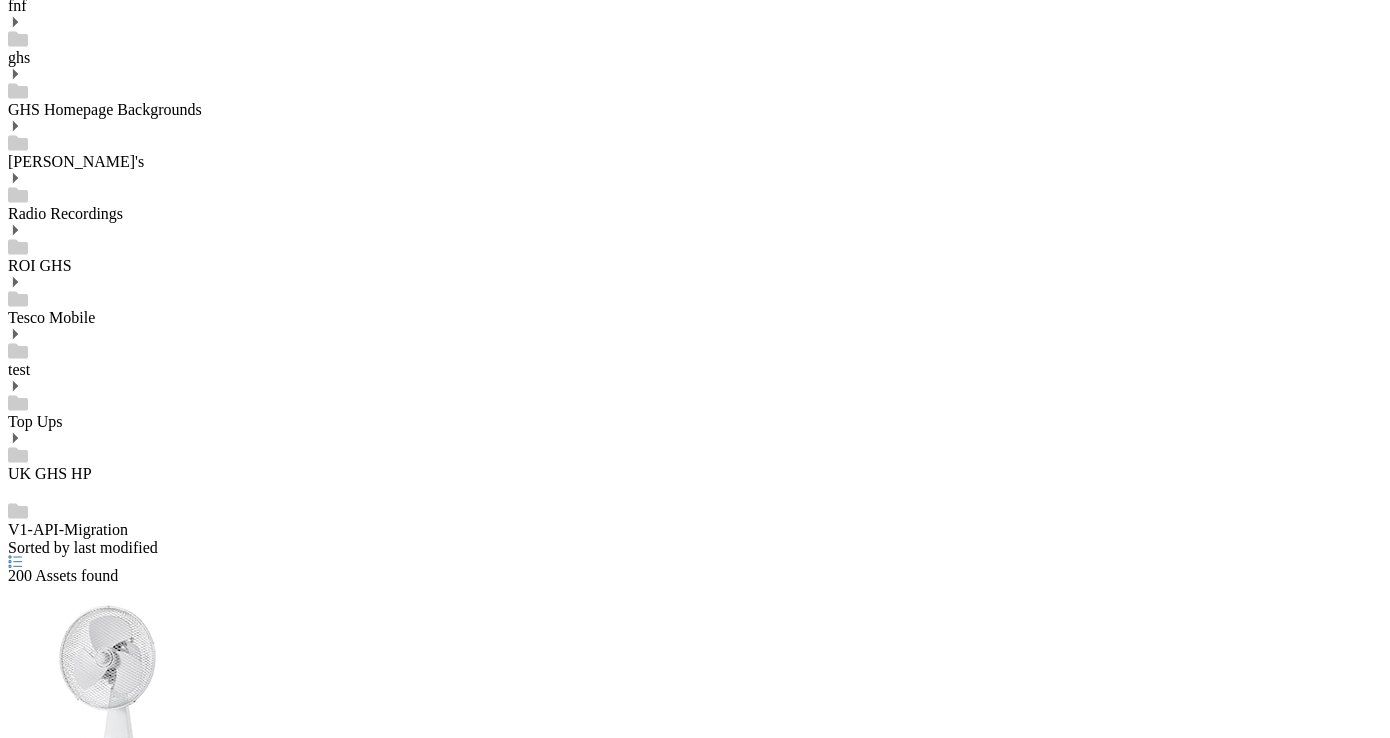 scroll, scrollTop: 1889, scrollLeft: 0, axis: vertical 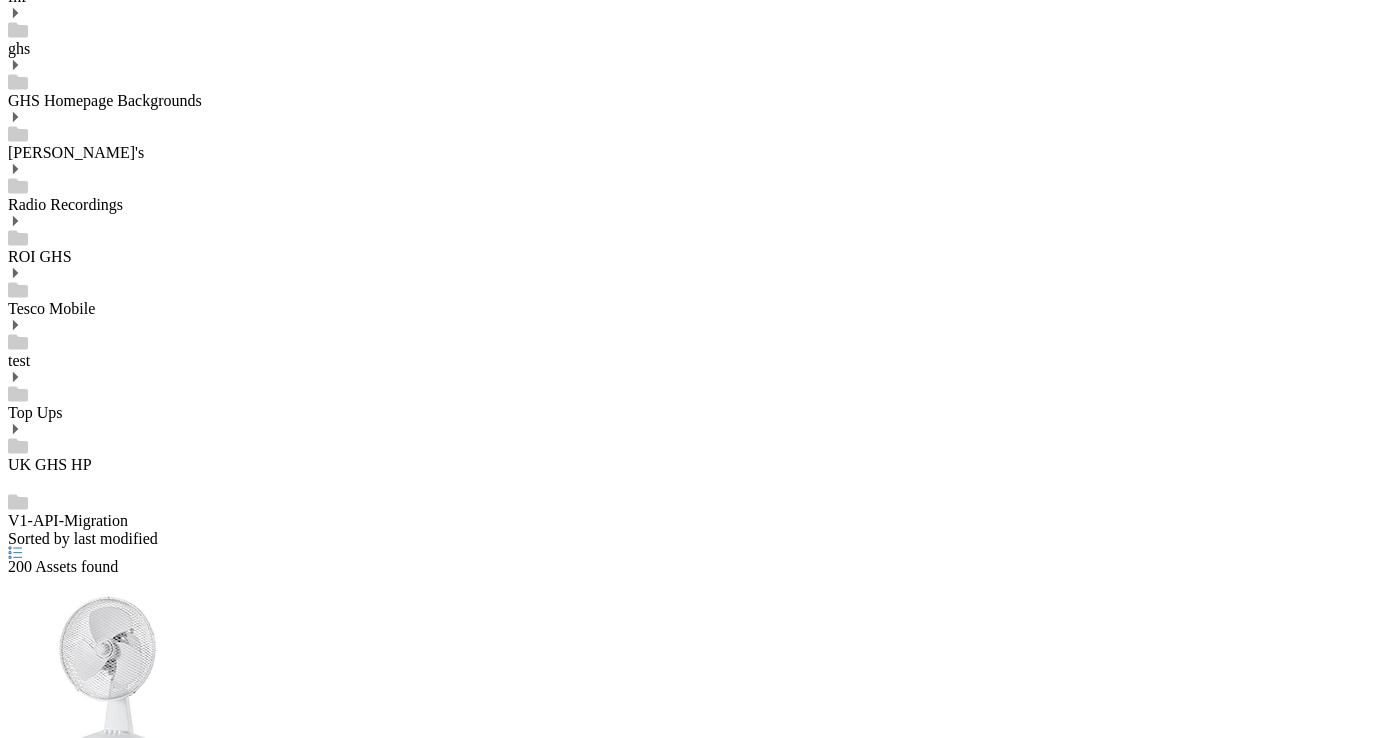 click on "3" at bounding box center [695, 14439] 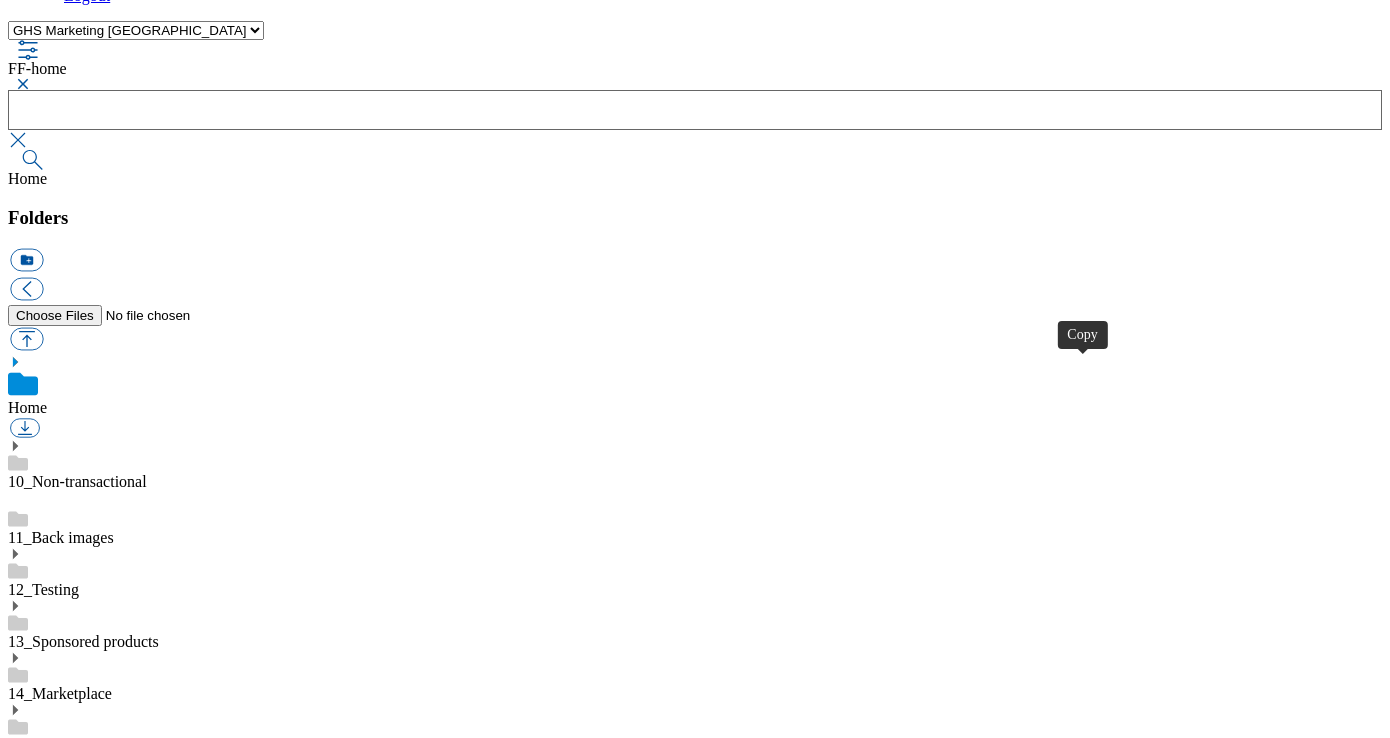 scroll, scrollTop: 220, scrollLeft: 0, axis: vertical 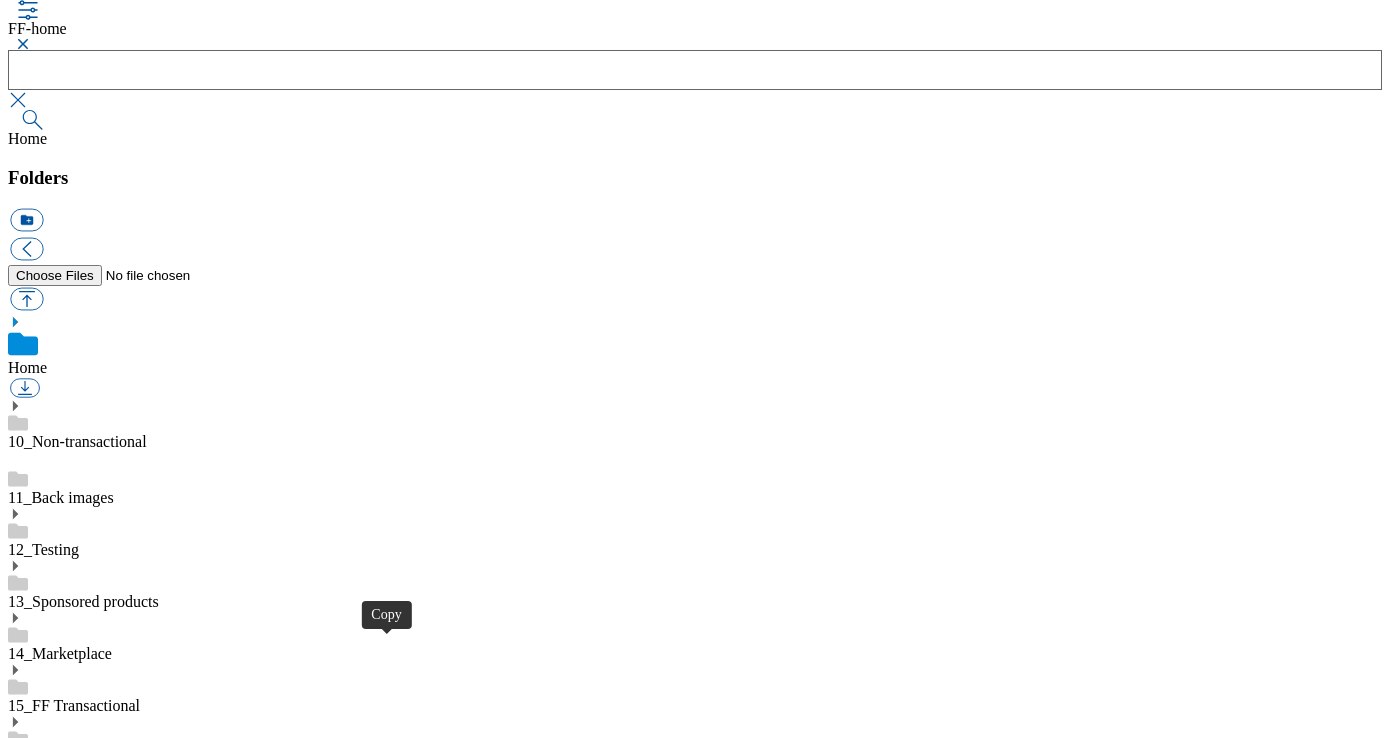 click at bounding box center [26, 4825] 